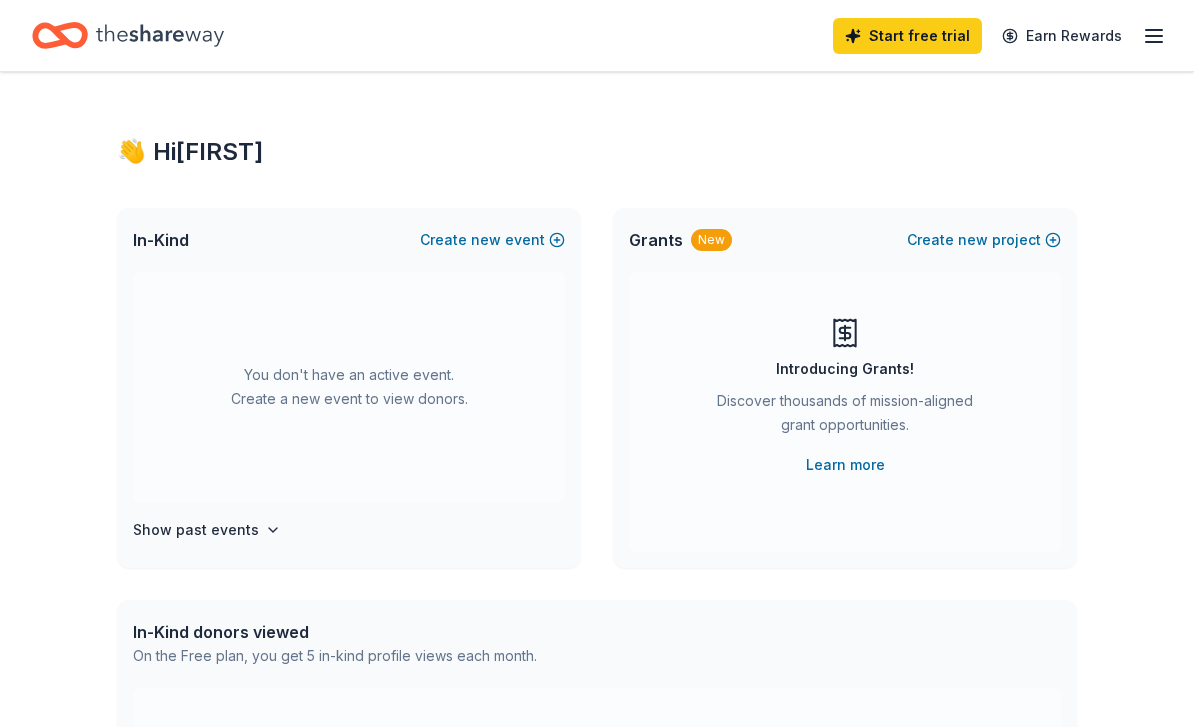 scroll, scrollTop: 0, scrollLeft: 0, axis: both 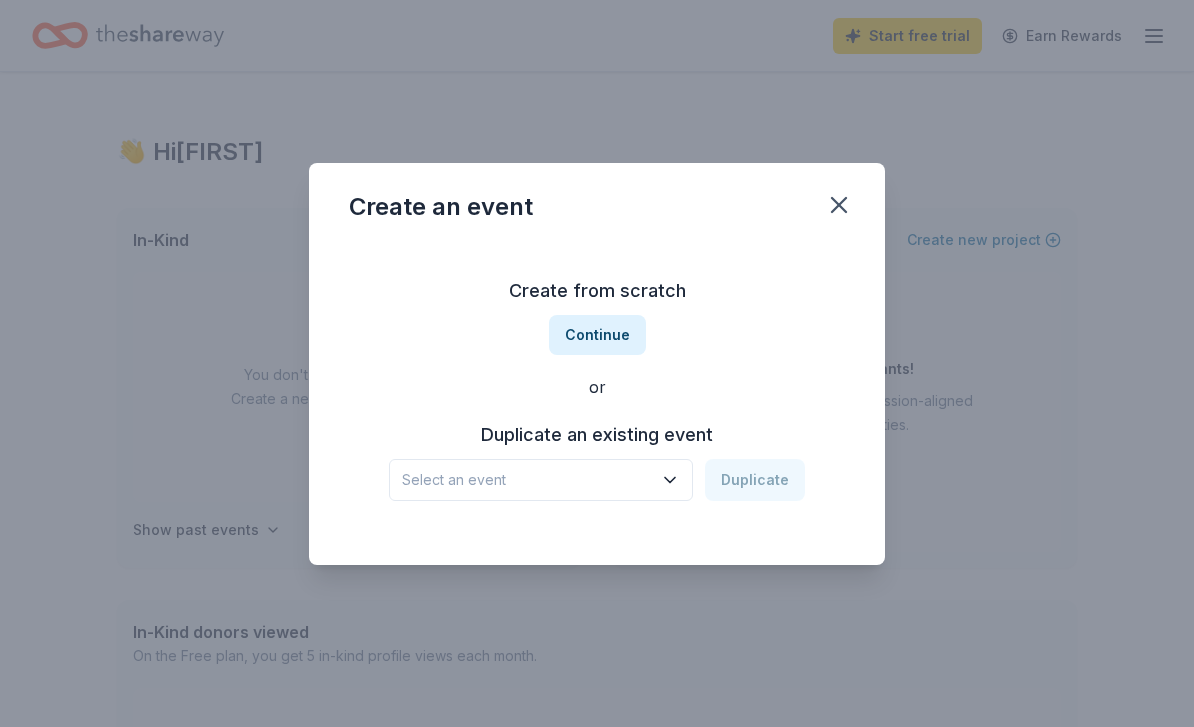 click on "Create from scratch Continue or Duplicate an existing event Select an event Duplicate" at bounding box center [597, 404] 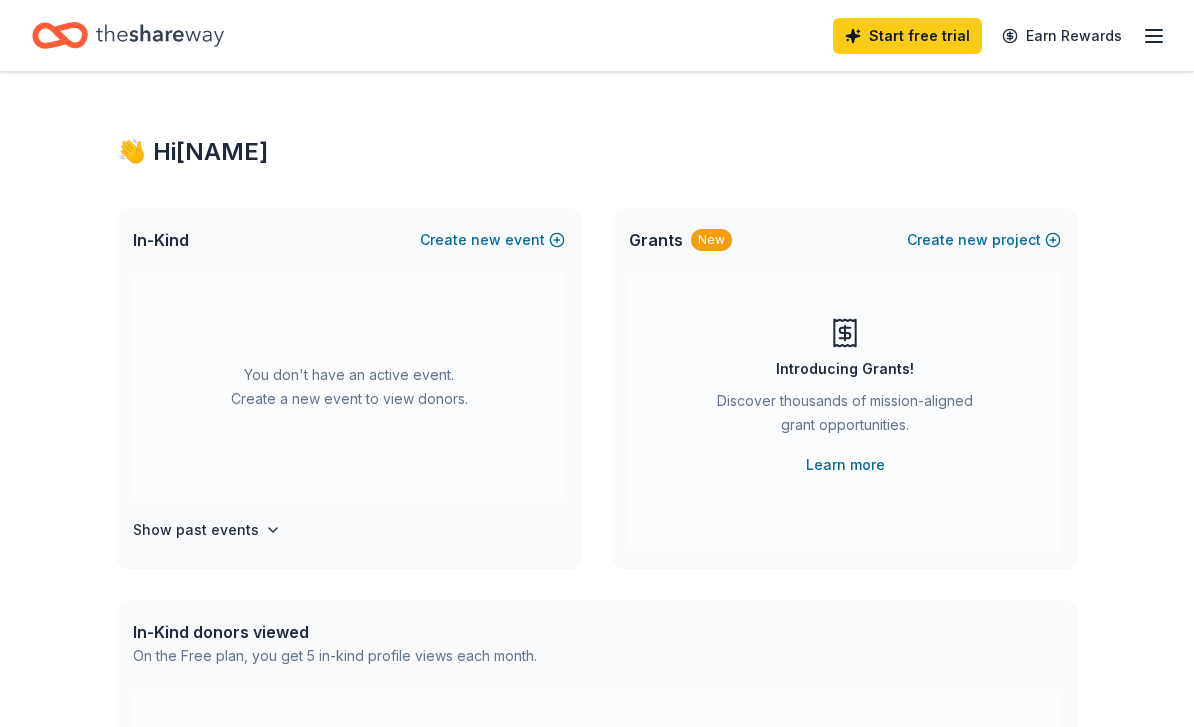 scroll, scrollTop: 0, scrollLeft: 0, axis: both 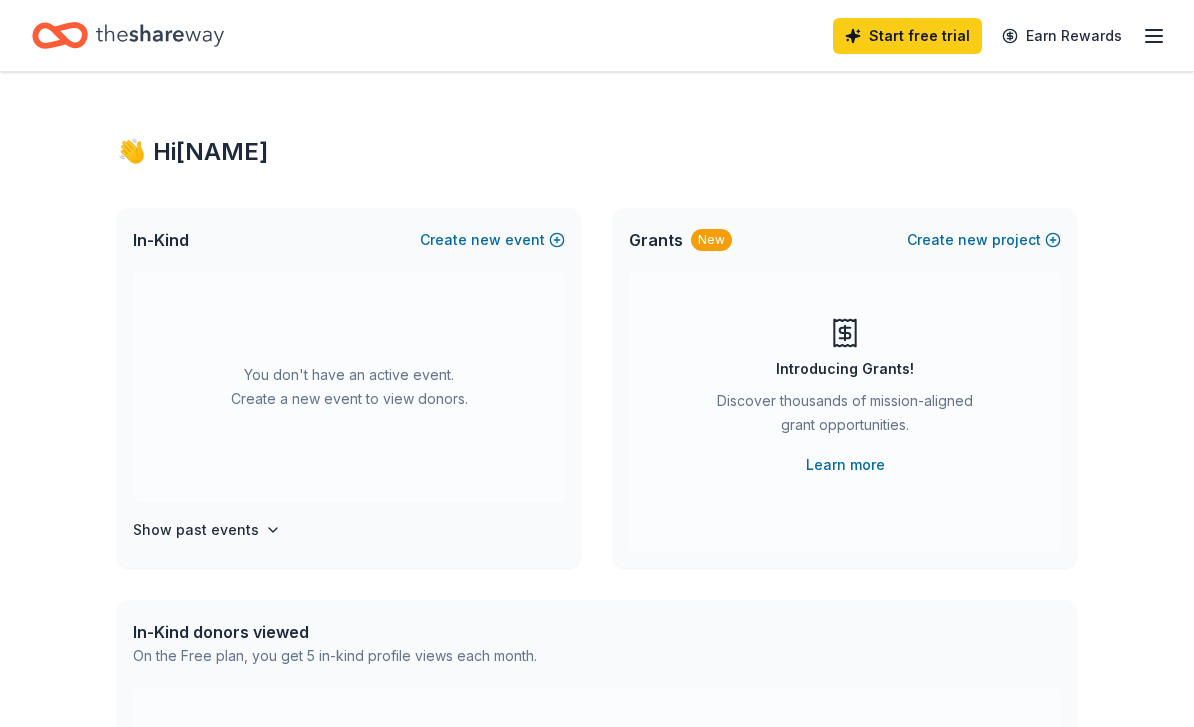 click on "Create  new  event" at bounding box center [492, 240] 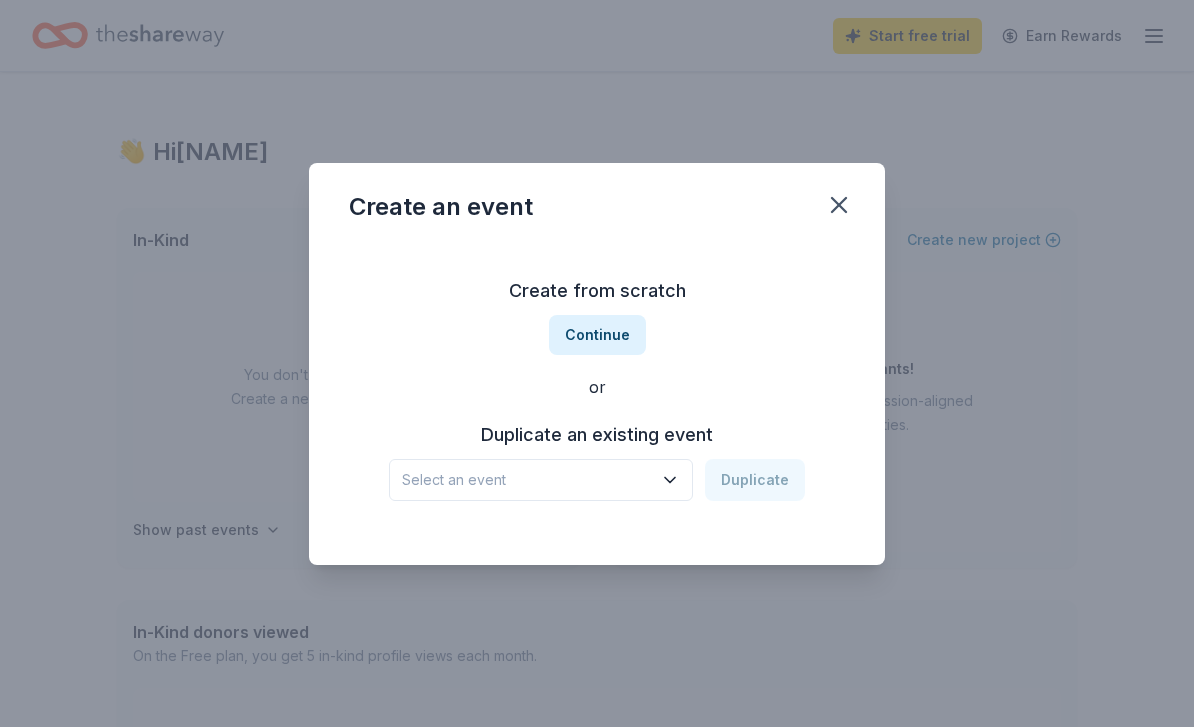 click 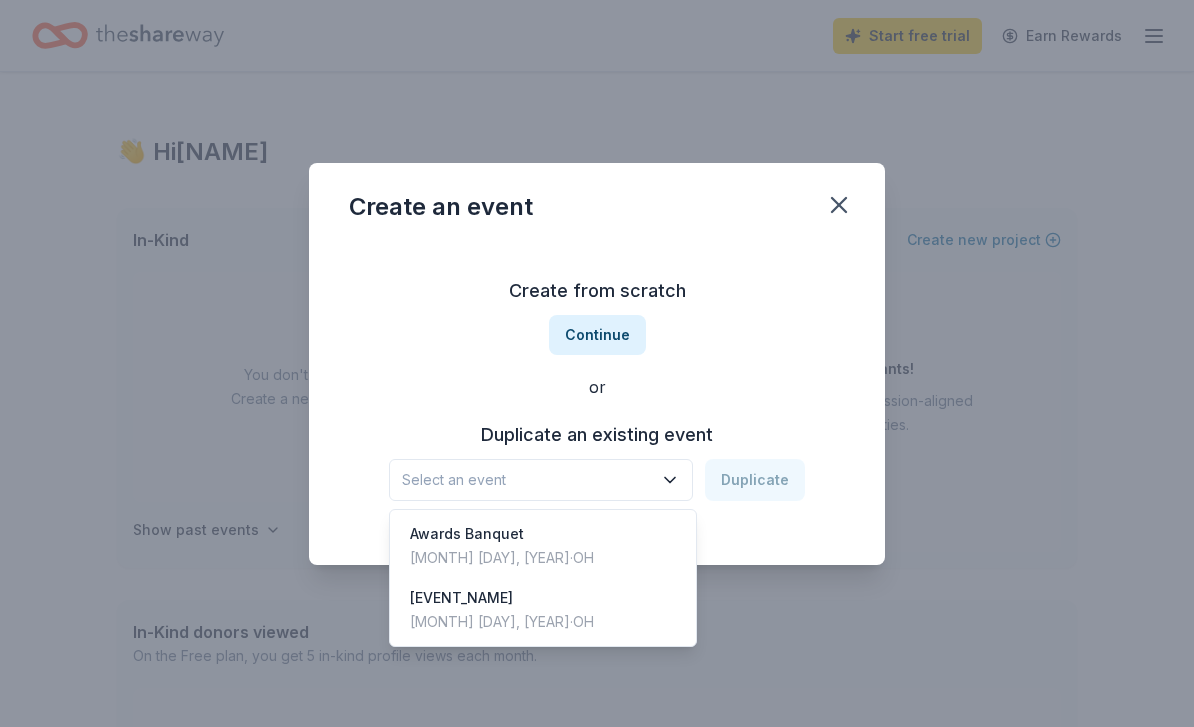 click on "Awards Banquet" at bounding box center (502, 534) 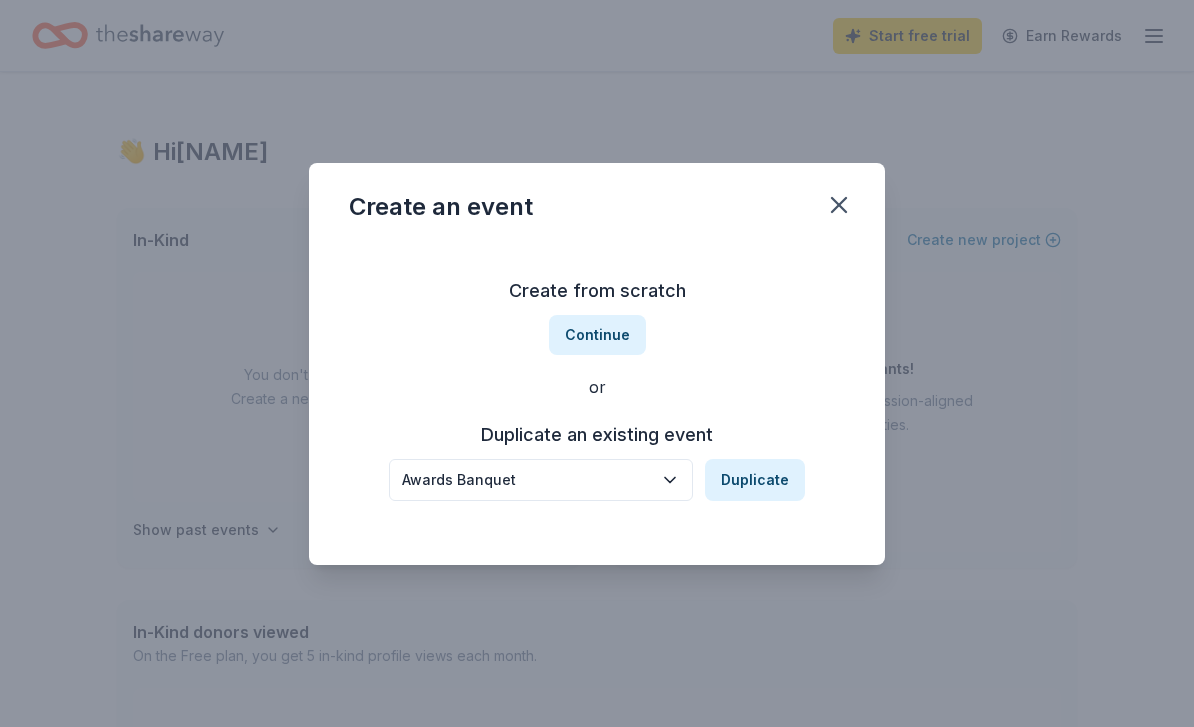 click on "Duplicate" at bounding box center (755, 480) 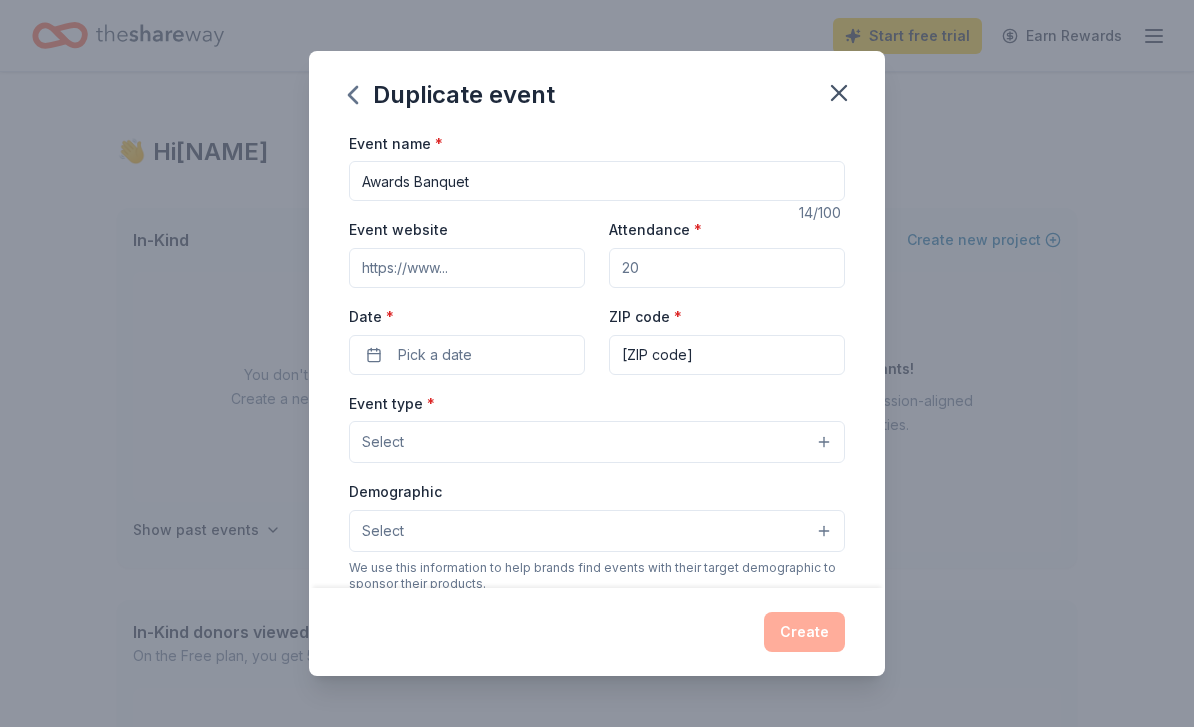 click on "Attendance *" at bounding box center [727, 268] 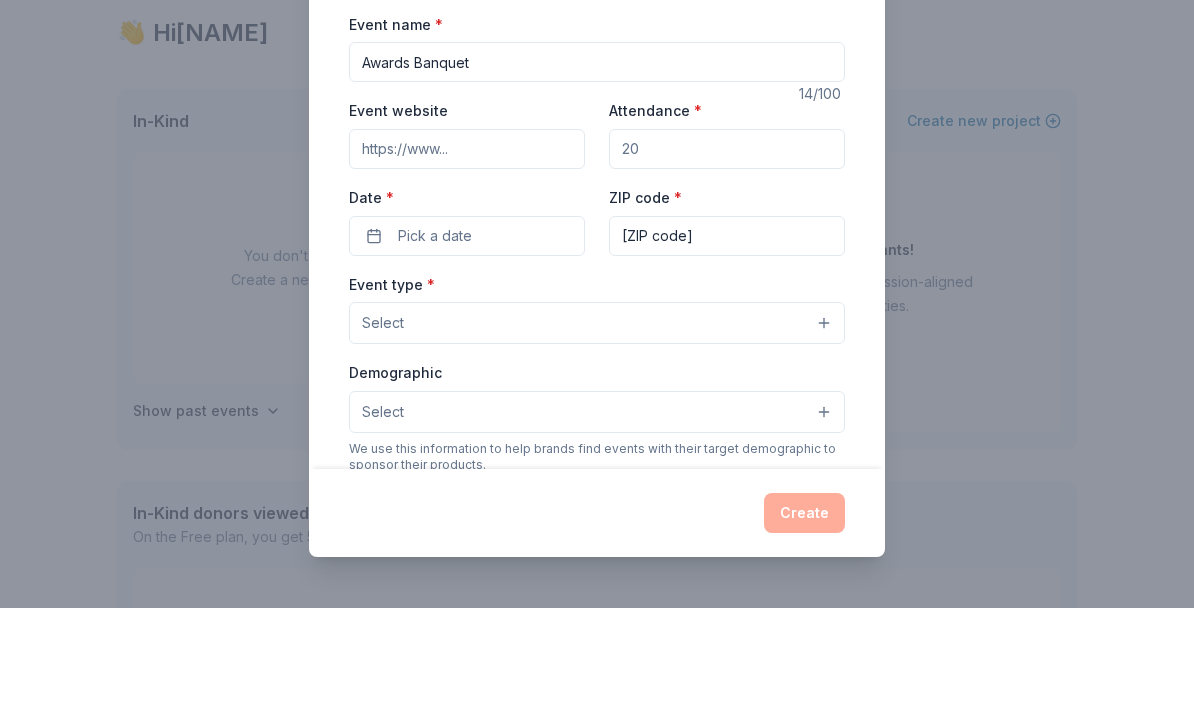 click on "Attendance *" at bounding box center [727, 268] 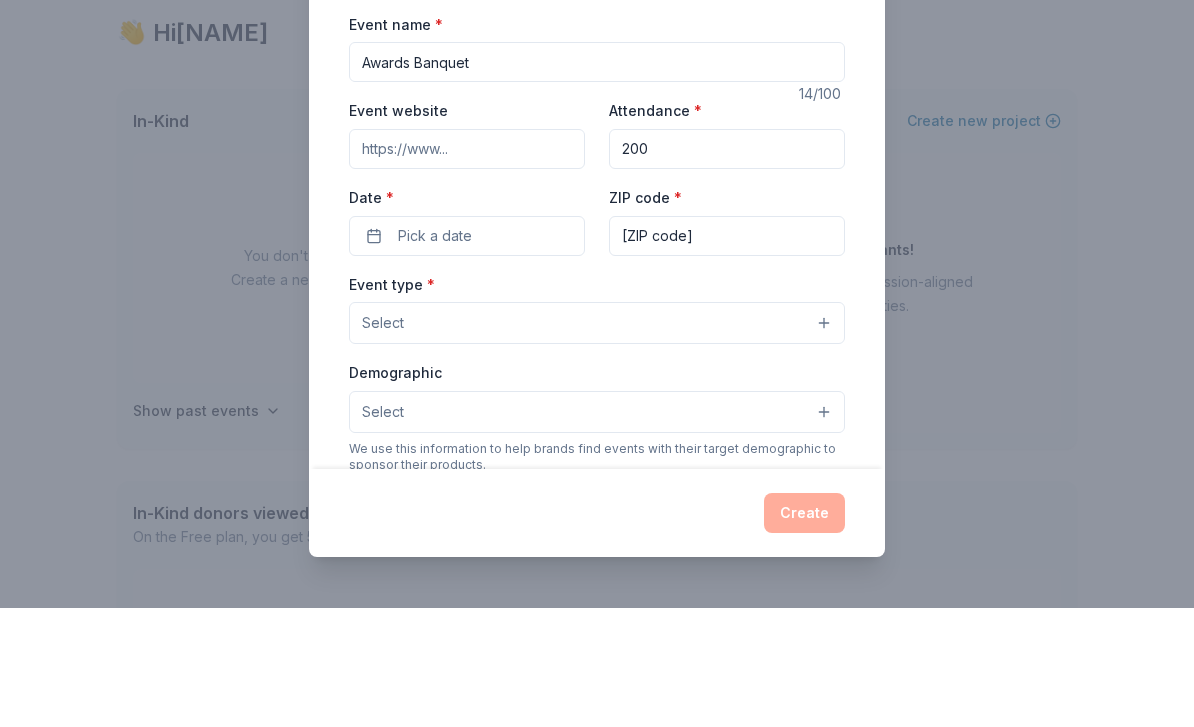 type on "200" 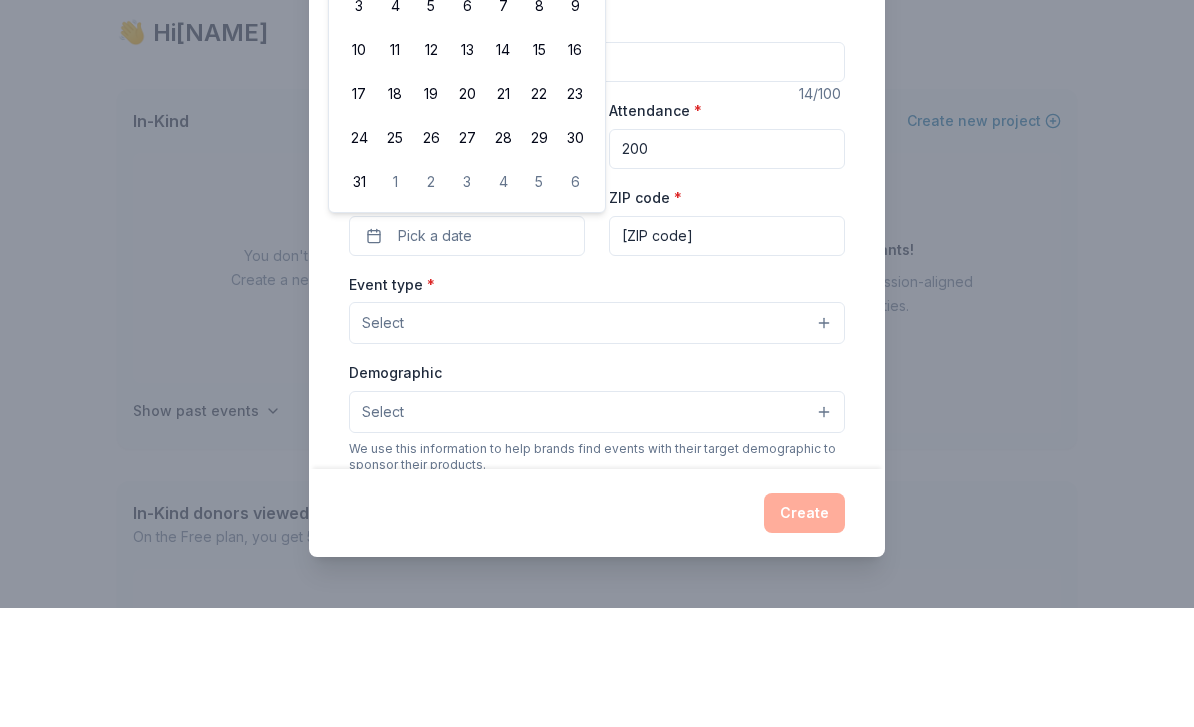 scroll, scrollTop: 119, scrollLeft: 0, axis: vertical 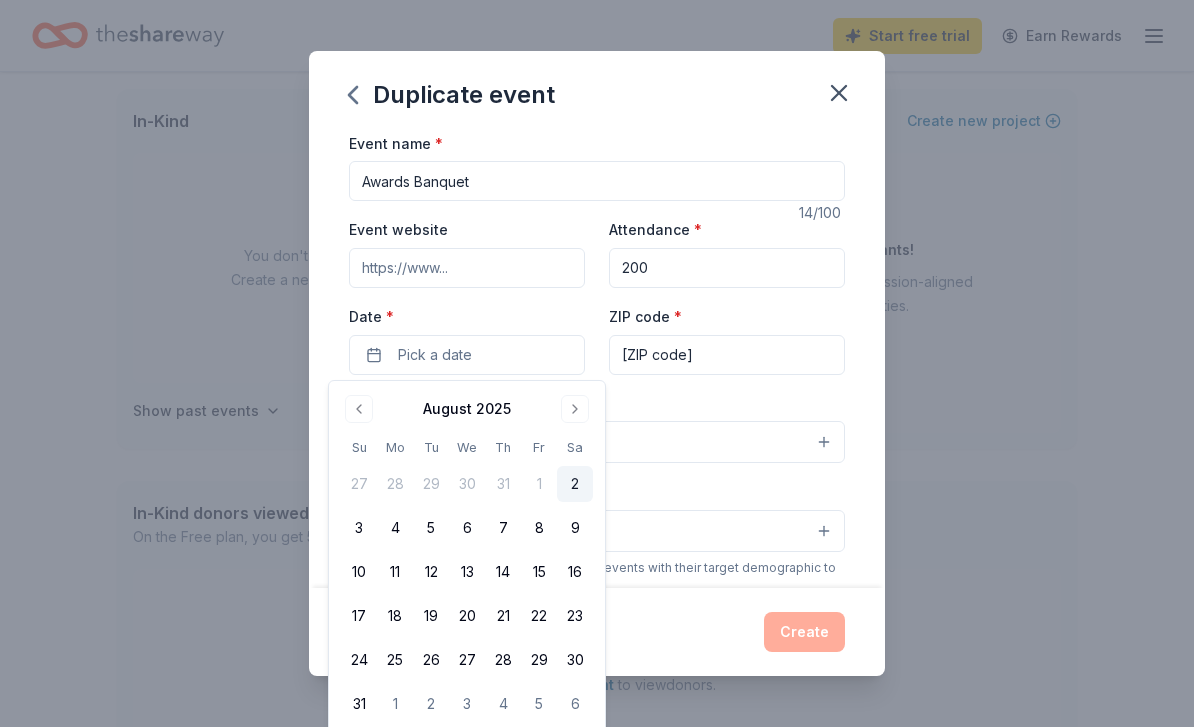 click at bounding box center (575, 409) 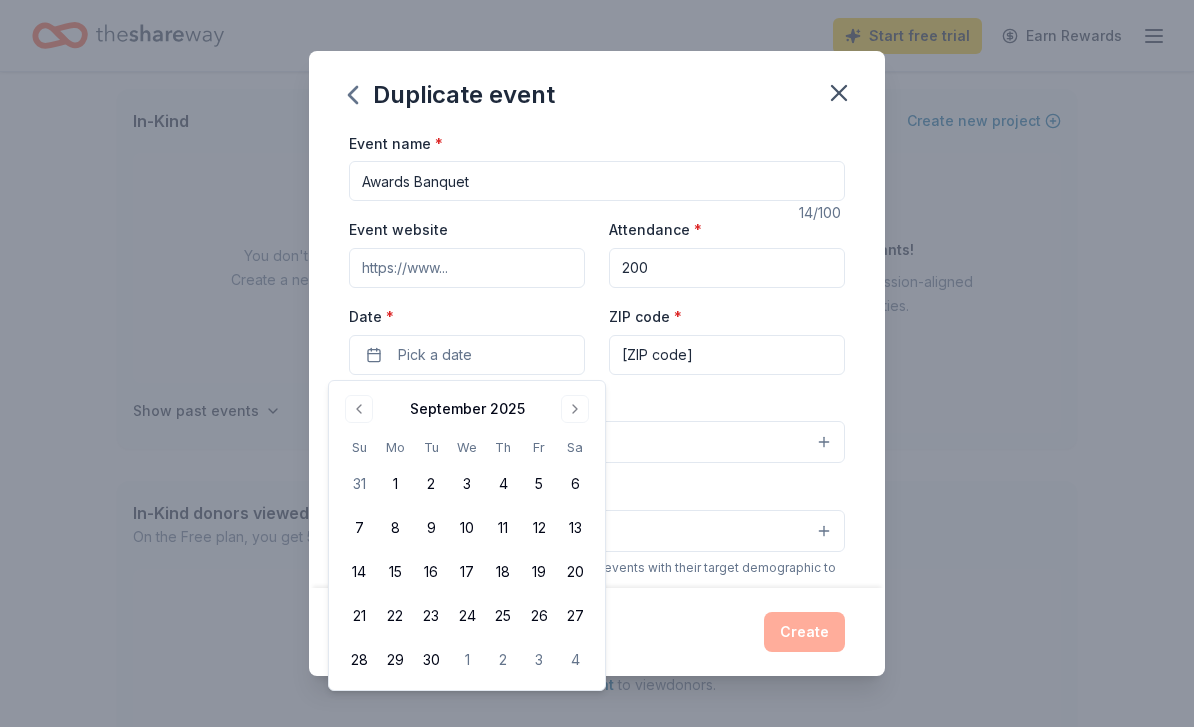 click at bounding box center [575, 409] 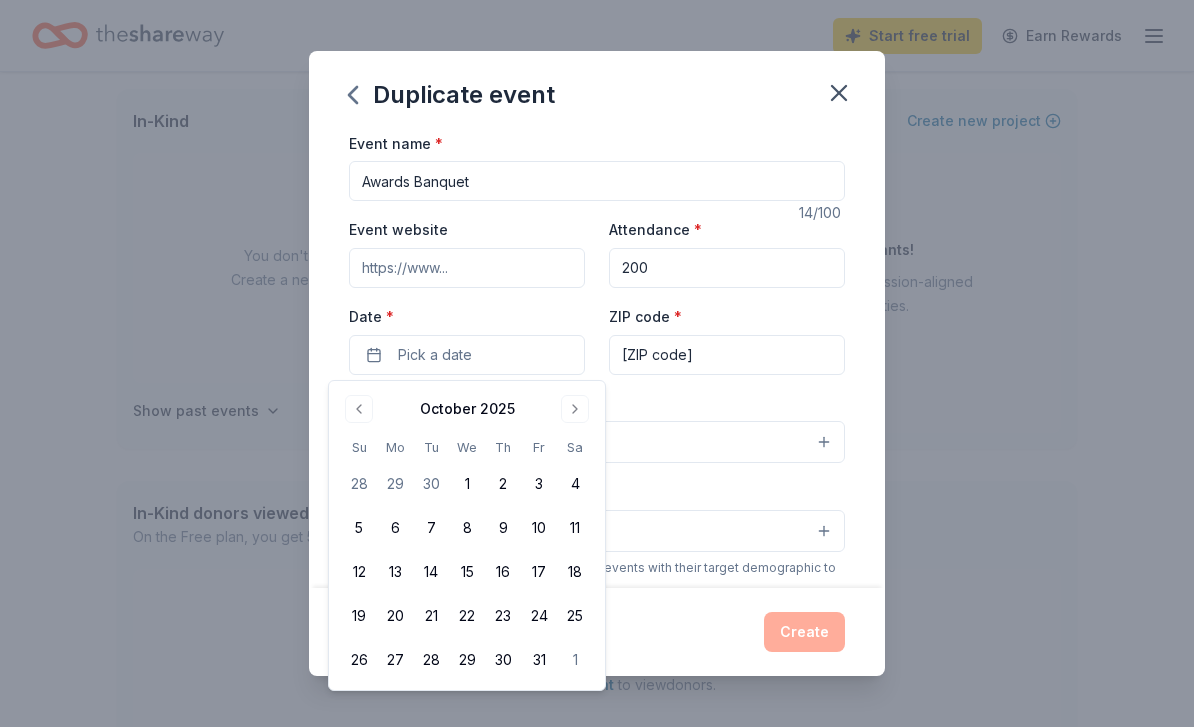 click at bounding box center (575, 409) 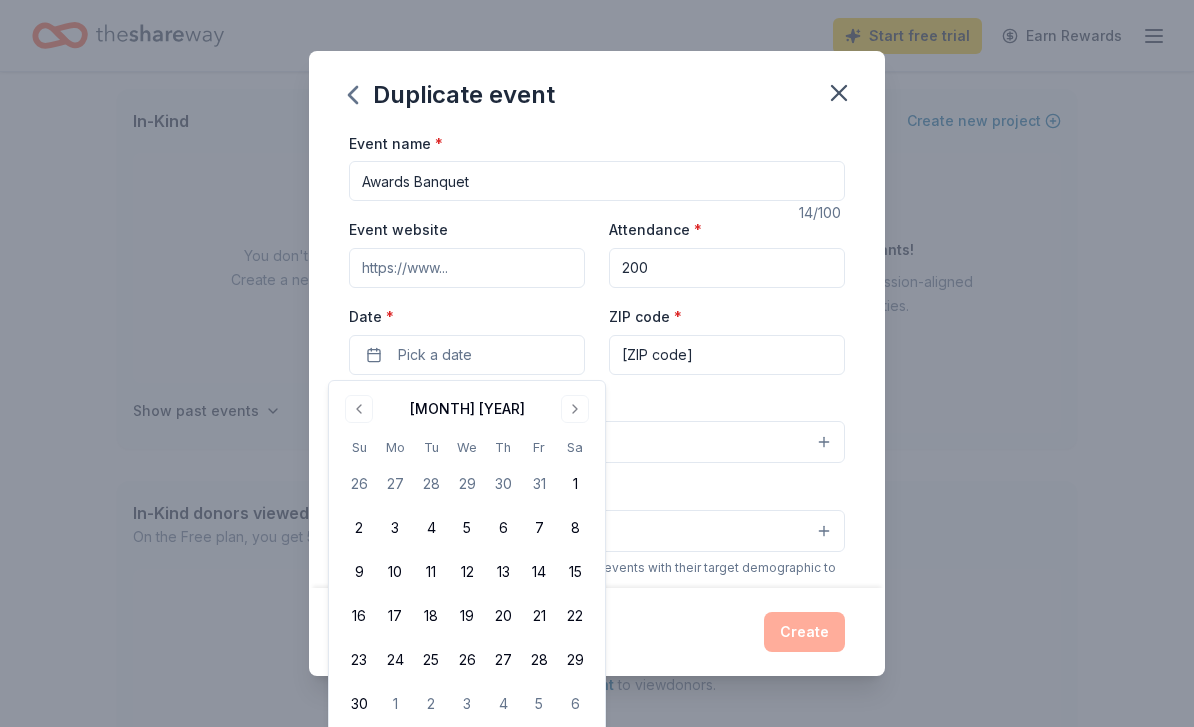 click at bounding box center [575, 409] 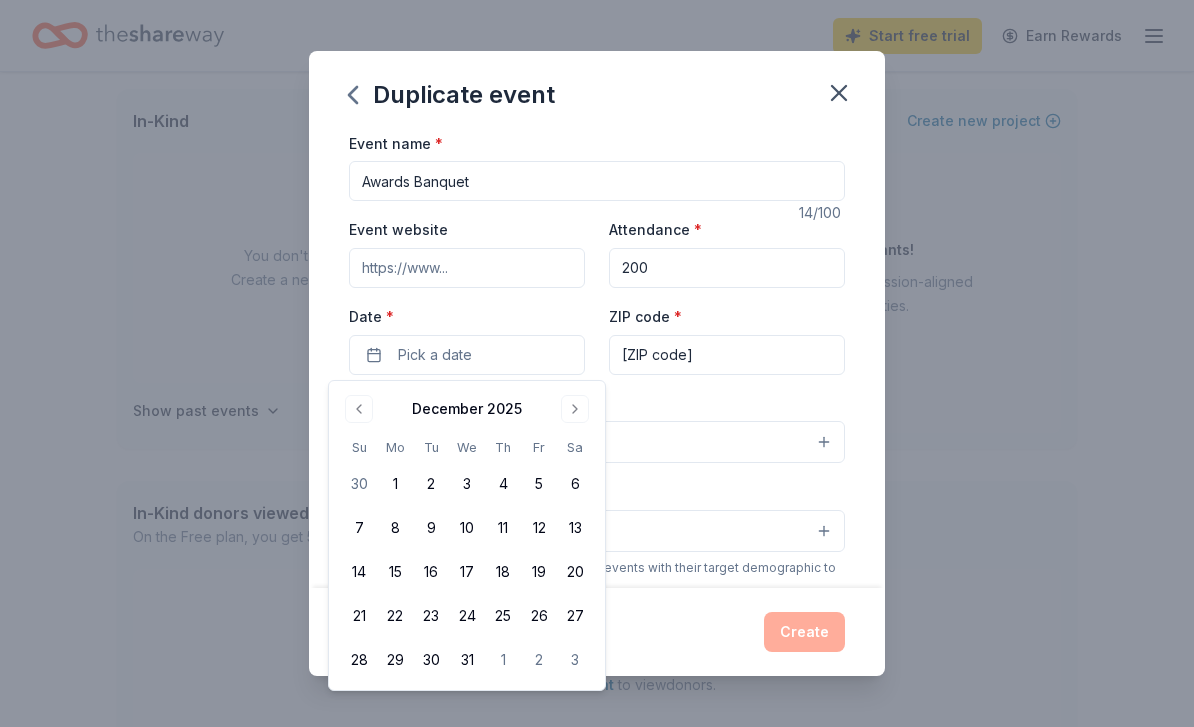 click on "6" at bounding box center [575, 484] 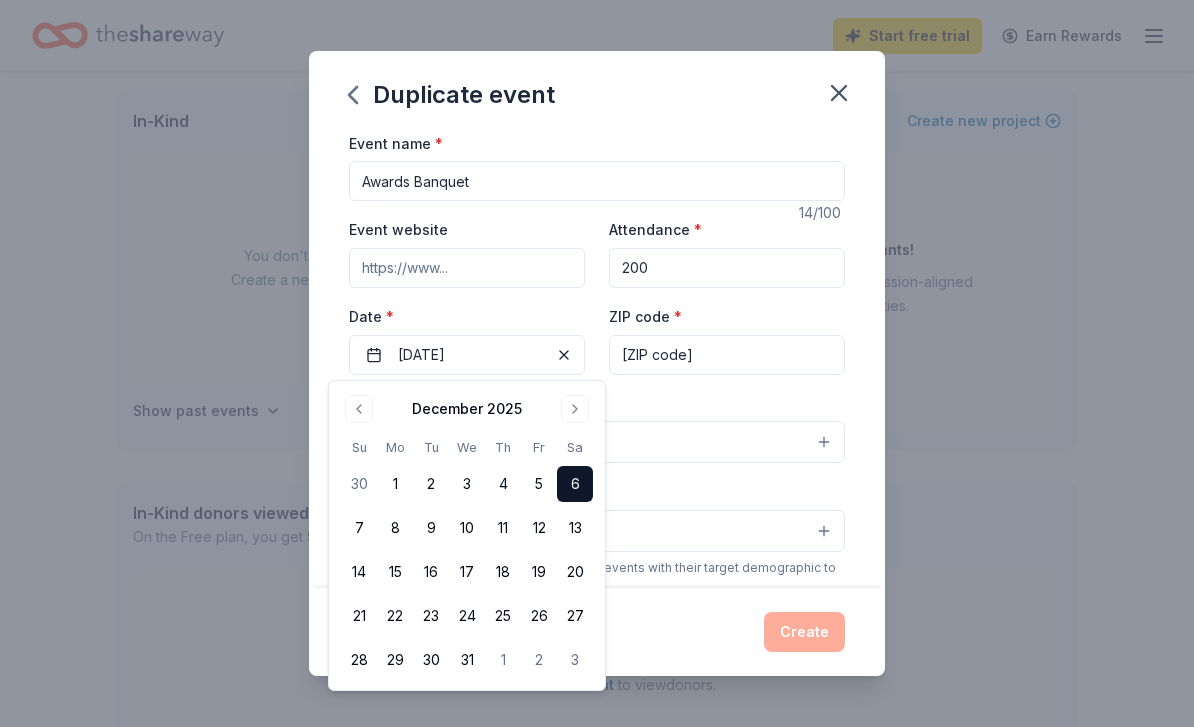 click on "Event type * Select" at bounding box center (597, 427) 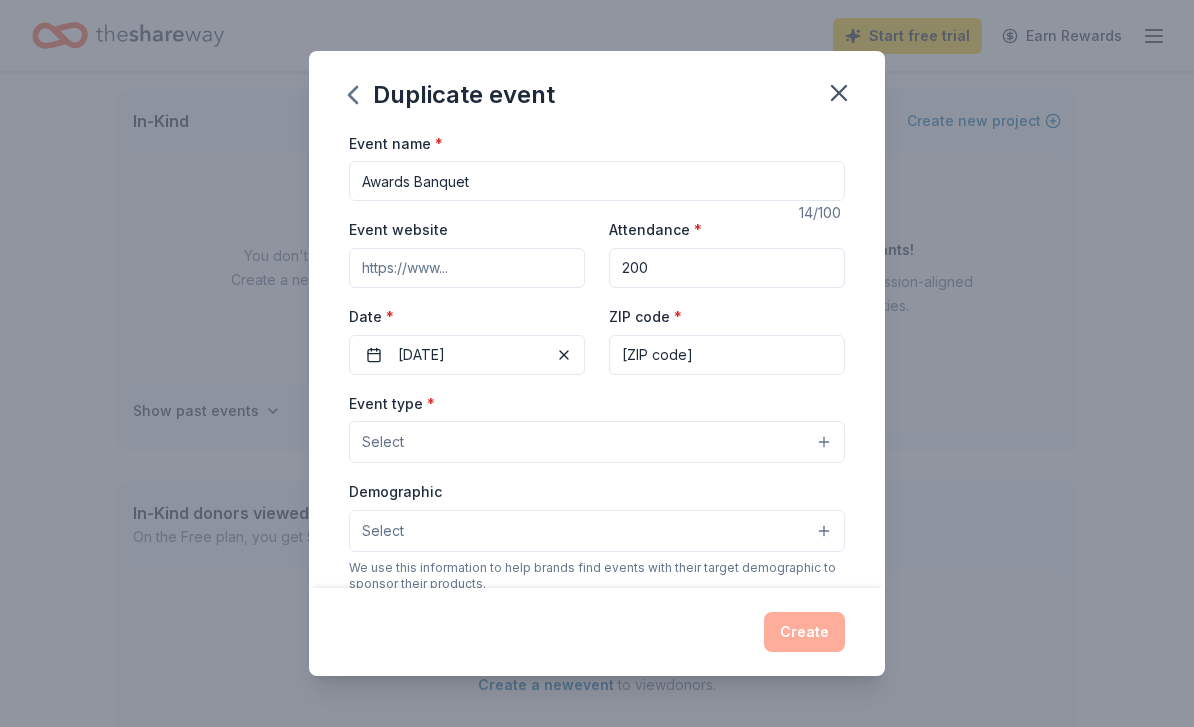 click on "Select" at bounding box center (383, 442) 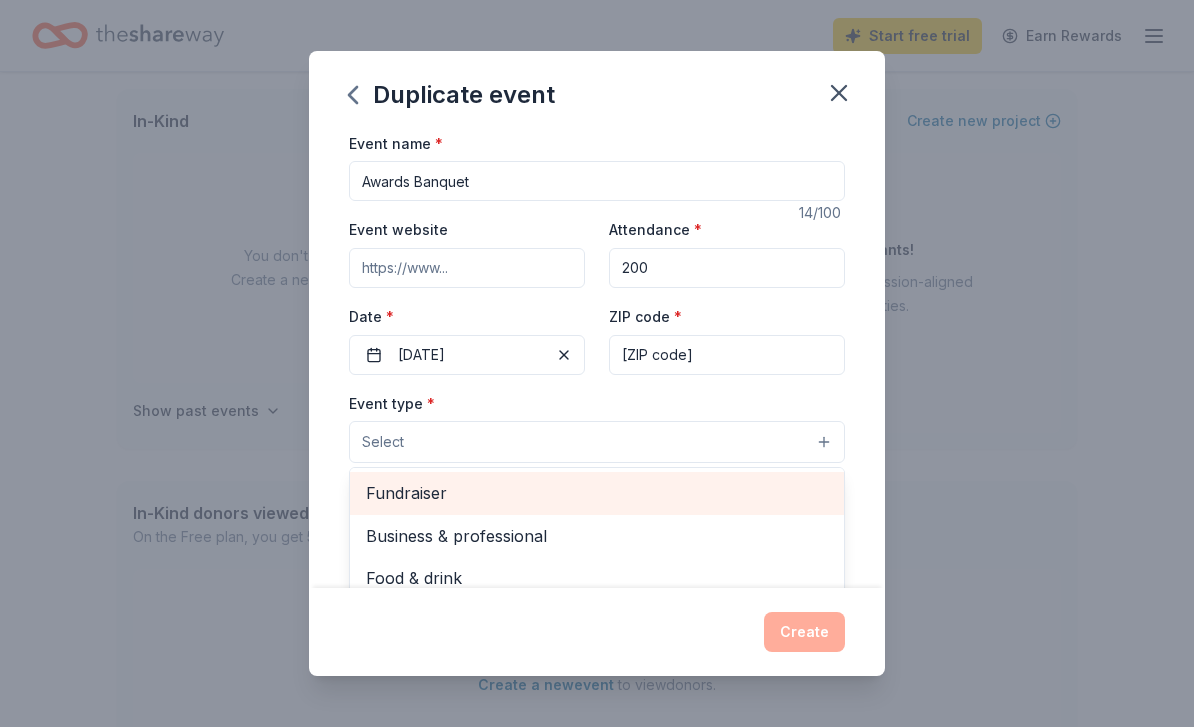click on "Fundraiser" at bounding box center (597, 493) 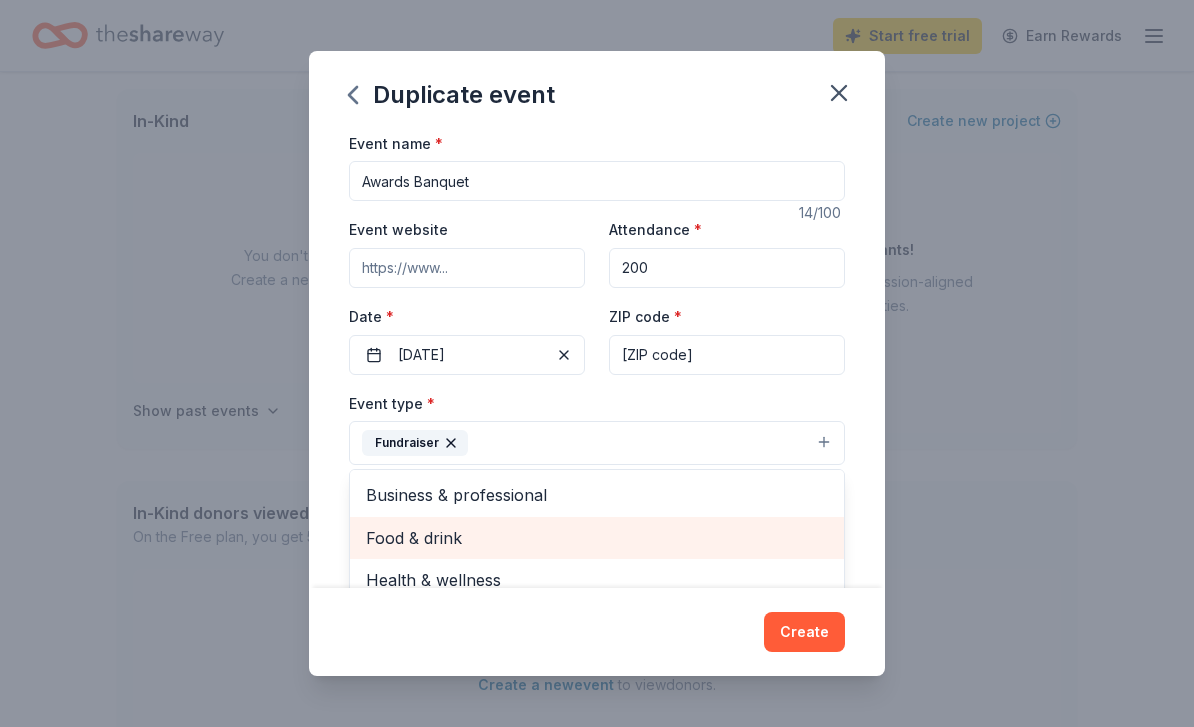 click on "Food & drink" at bounding box center (597, 538) 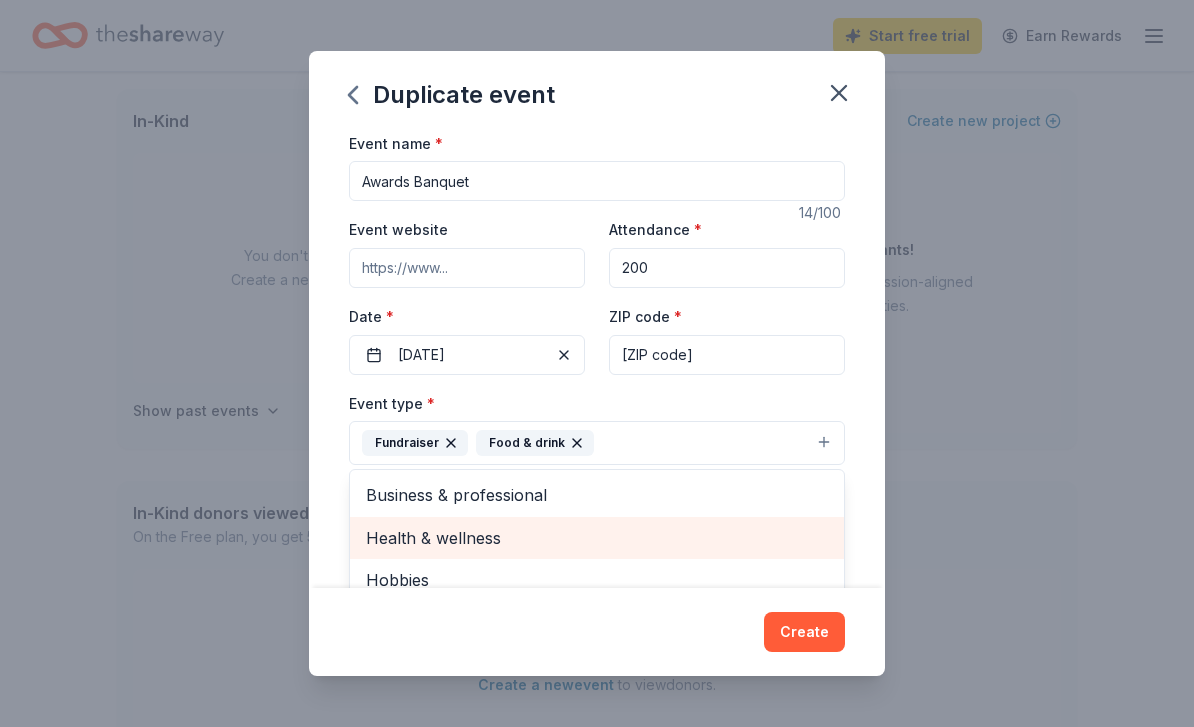 click on "Fundraiser Food & drink Business & professional Health & wellness Hobbies Music Performing & visual arts" at bounding box center [597, 443] 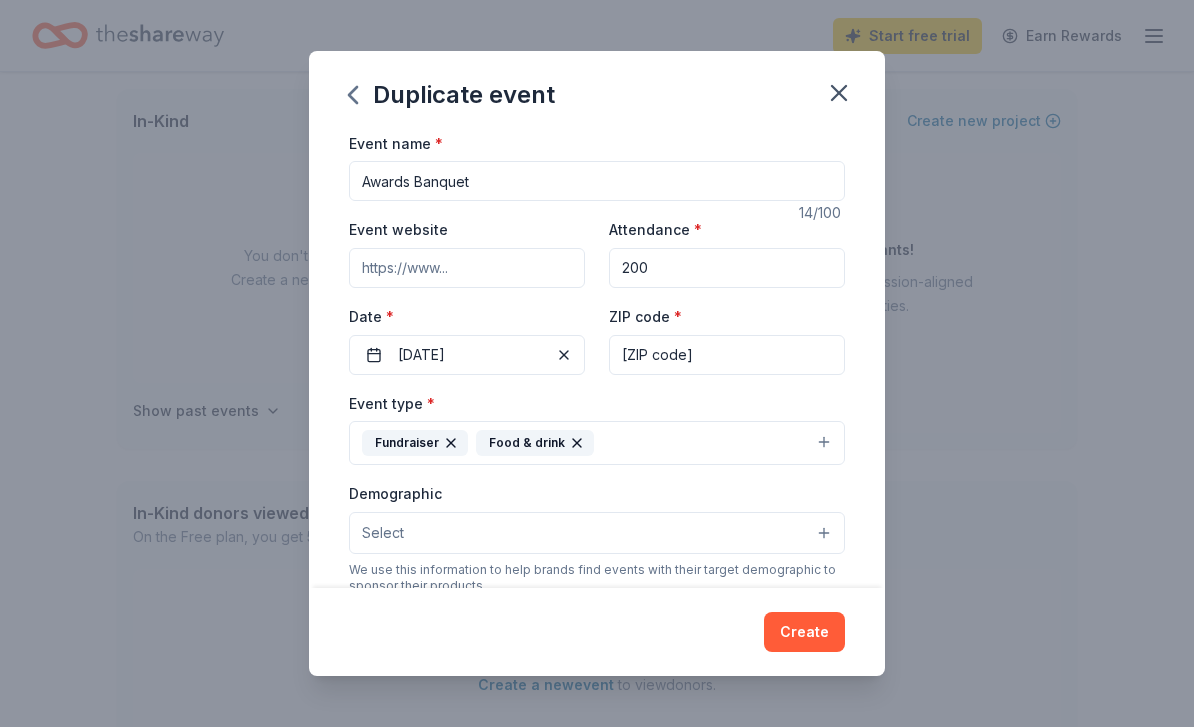 scroll, scrollTop: 0, scrollLeft: 0, axis: both 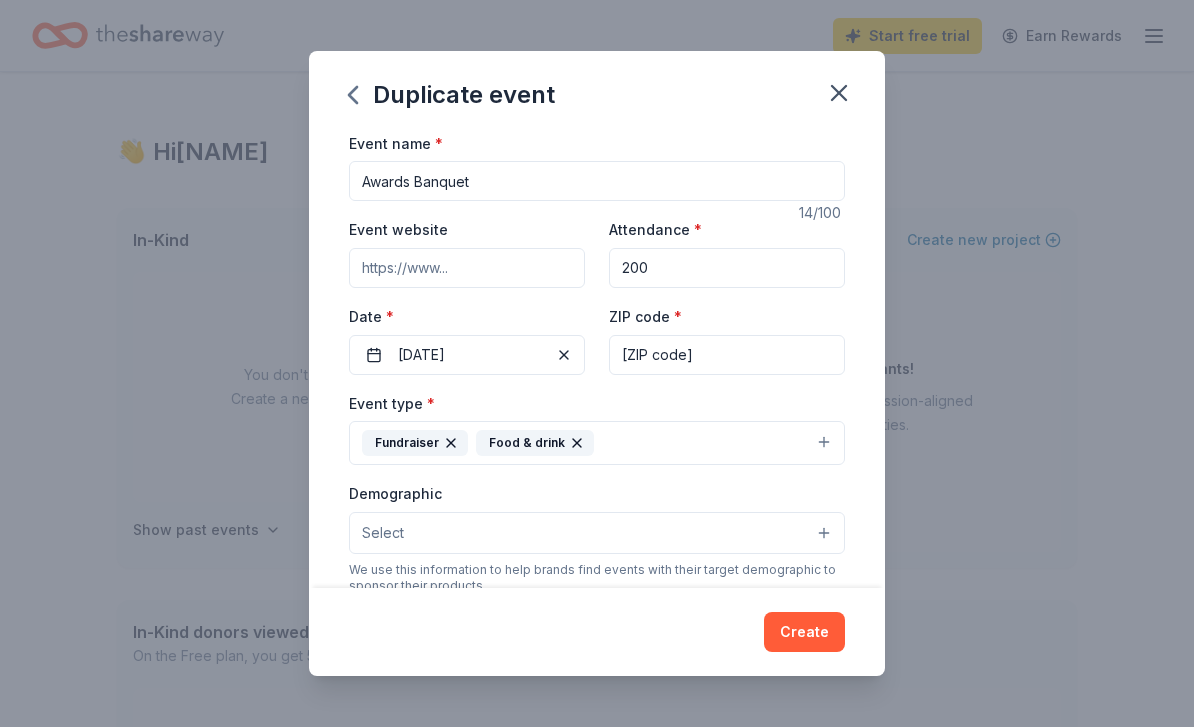 click 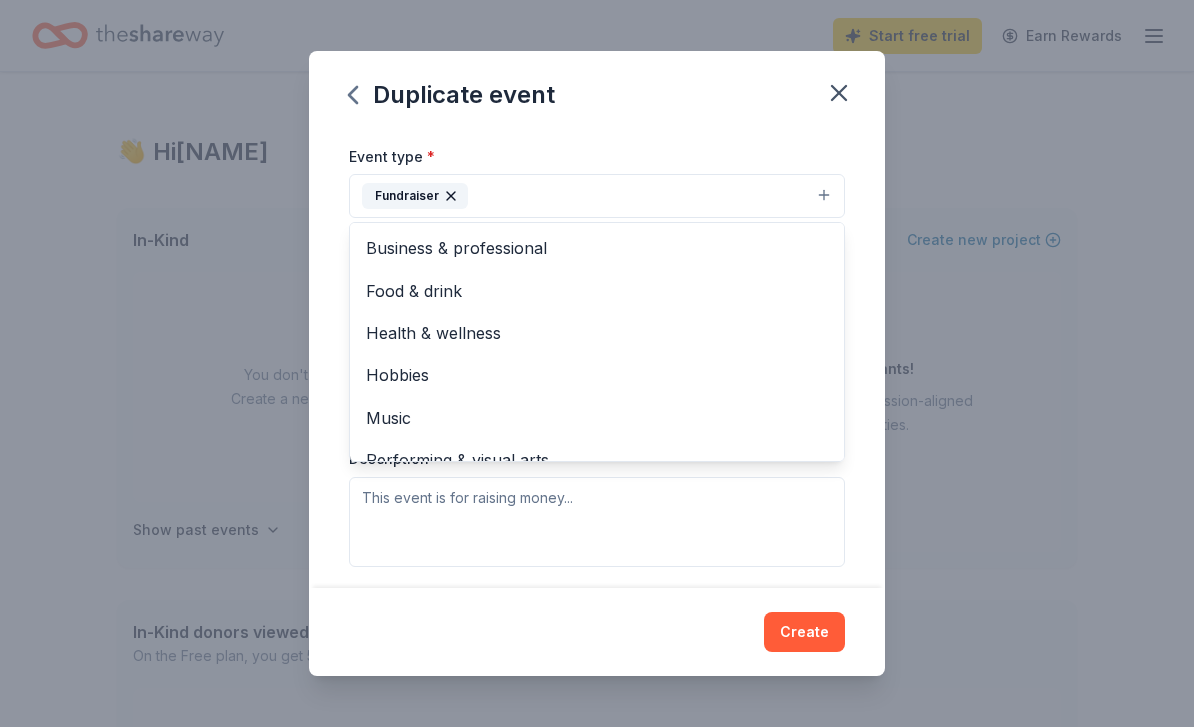 scroll, scrollTop: 264, scrollLeft: 0, axis: vertical 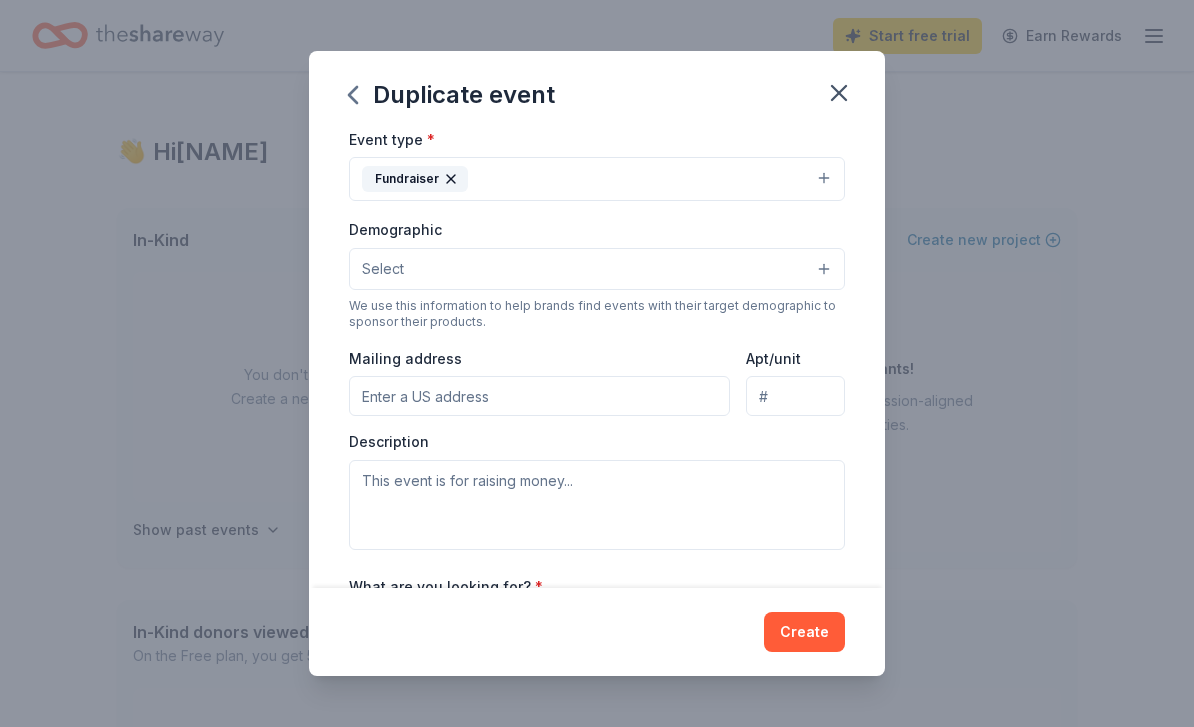 click on "Mailing address" at bounding box center (539, 396) 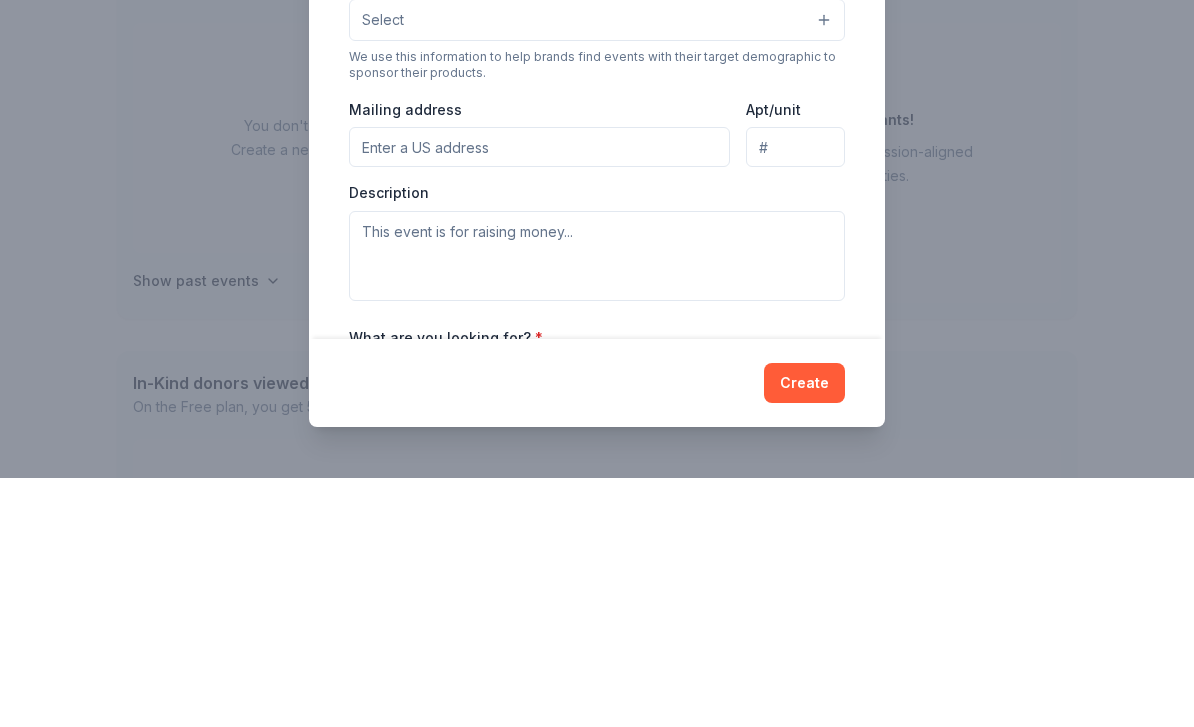 type on "30 N Diamond St" 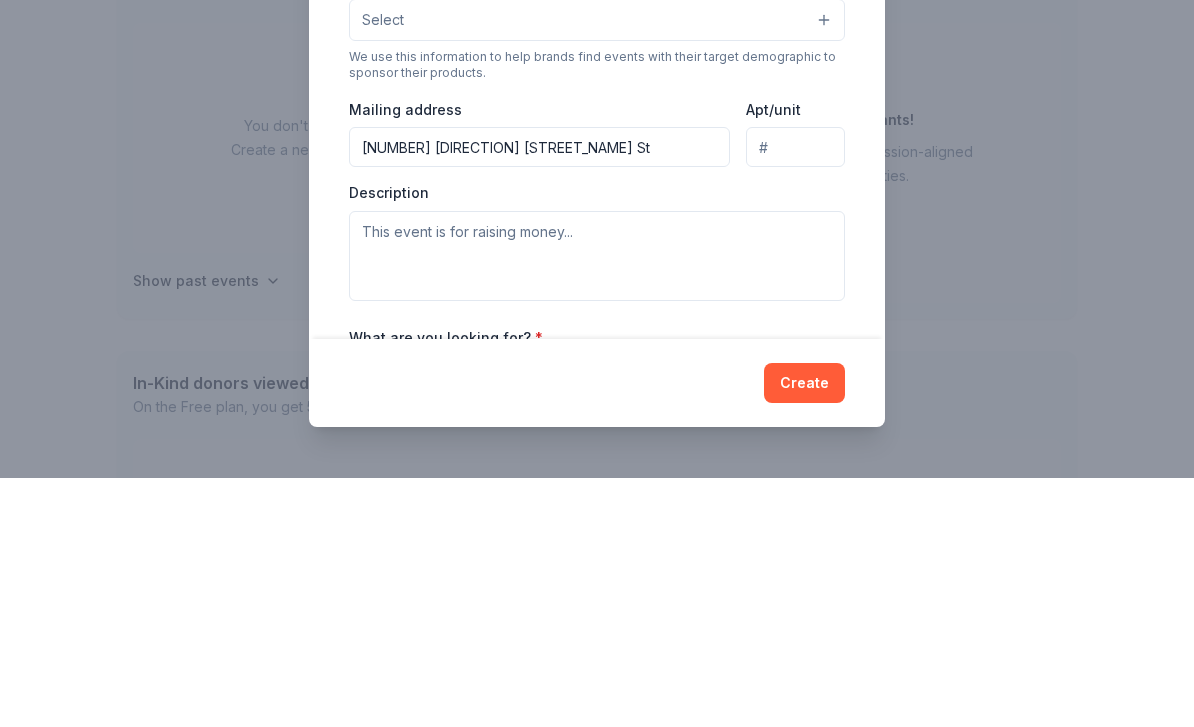 type on "2nd floor" 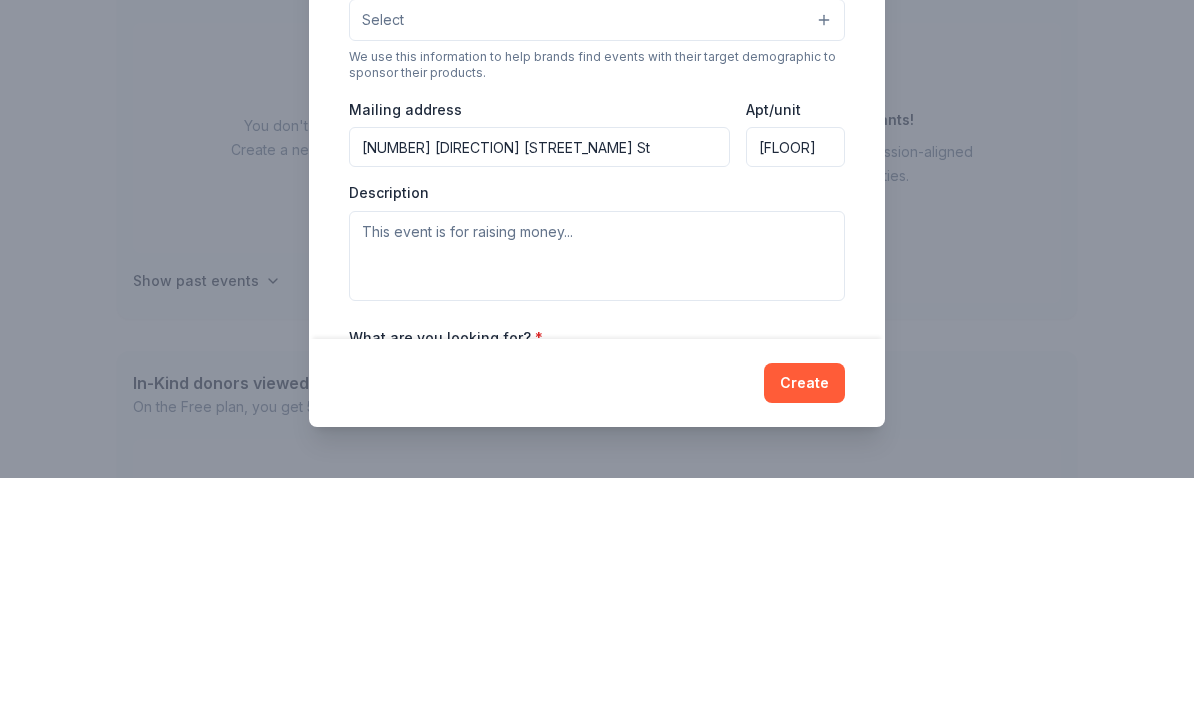 scroll, scrollTop: 249, scrollLeft: 0, axis: vertical 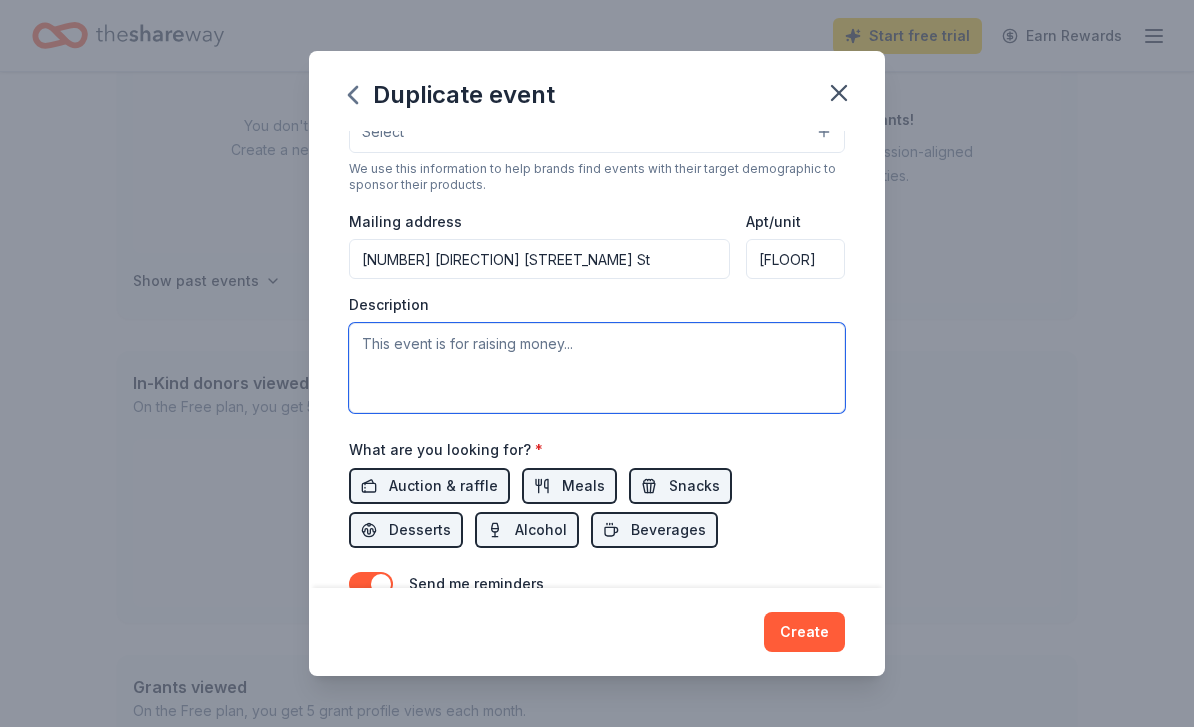 click at bounding box center (597, 368) 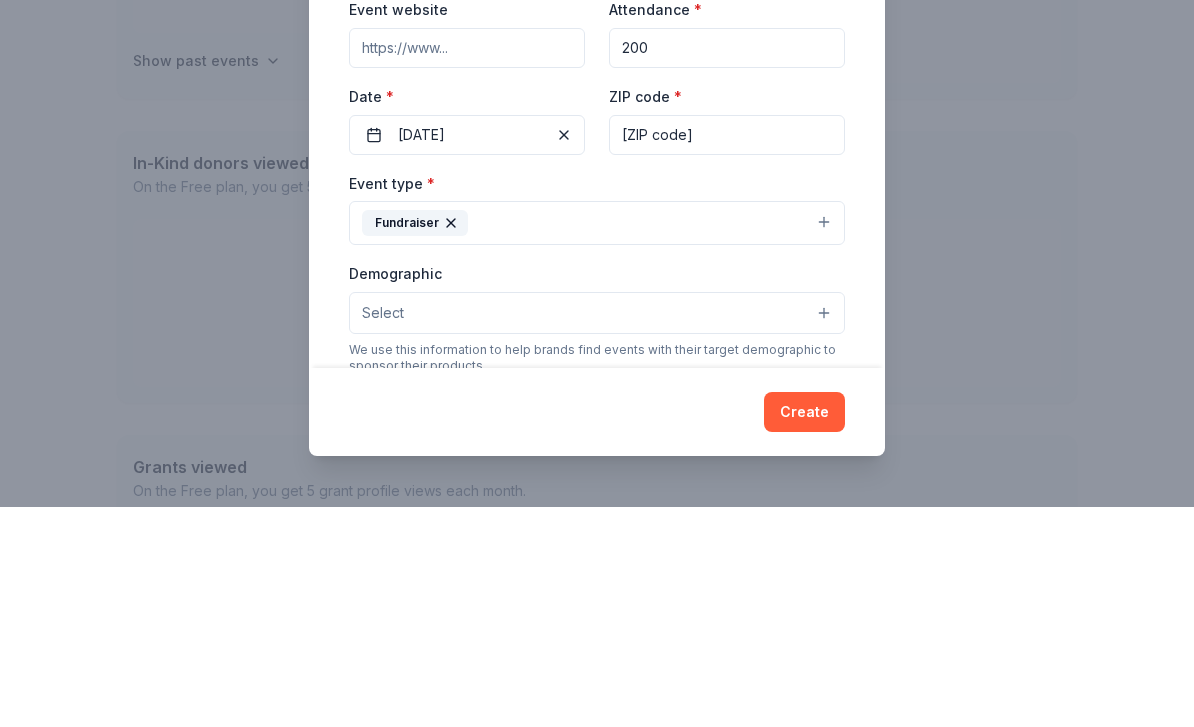 scroll, scrollTop: 0, scrollLeft: 0, axis: both 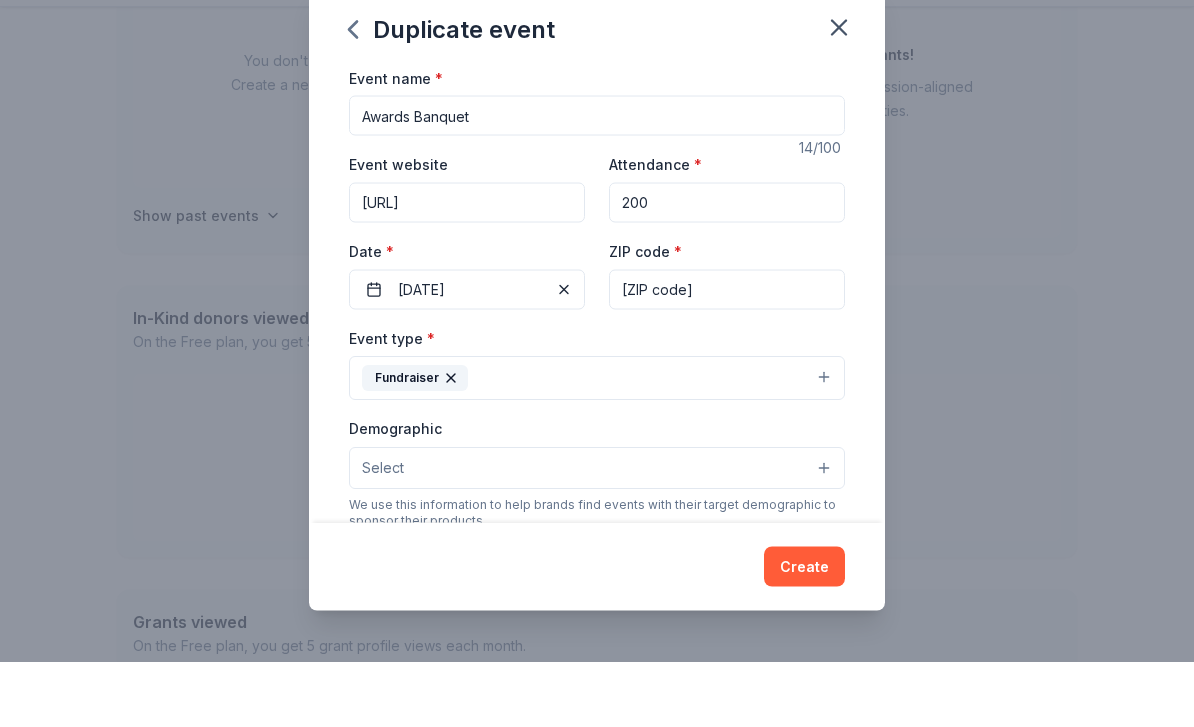 type on "www.friendsofmpd.com" 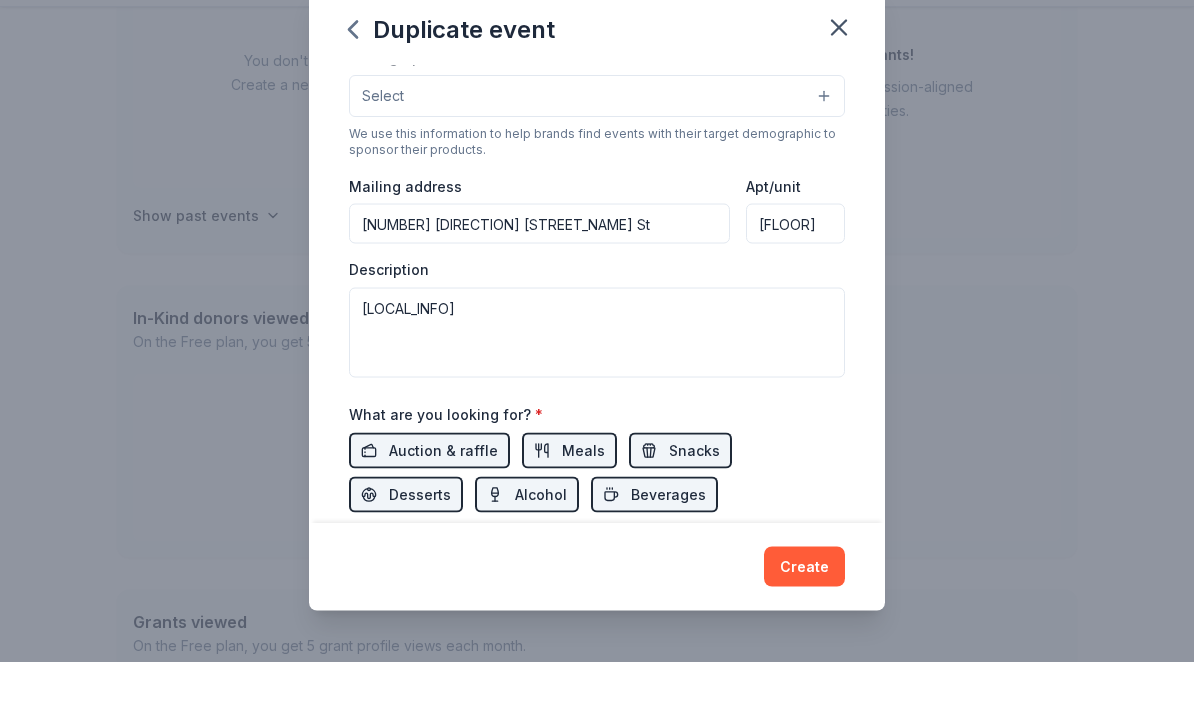 scroll, scrollTop: 375, scrollLeft: 0, axis: vertical 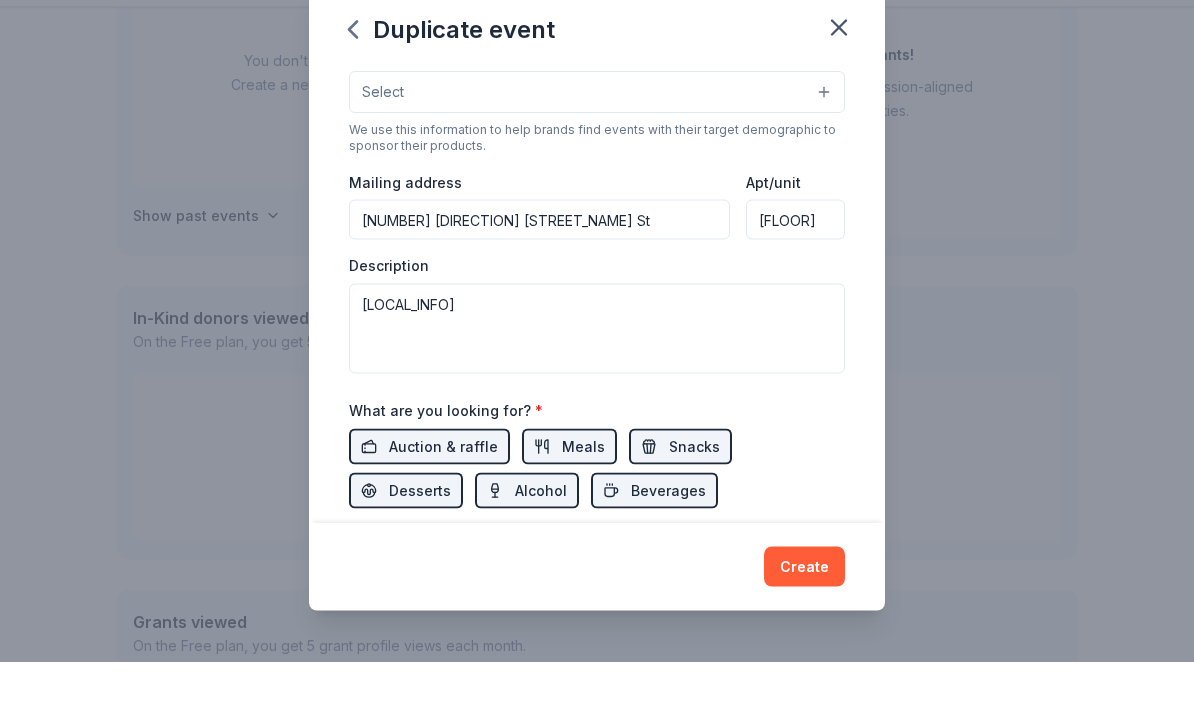 type on "Annual Awards Banquet" 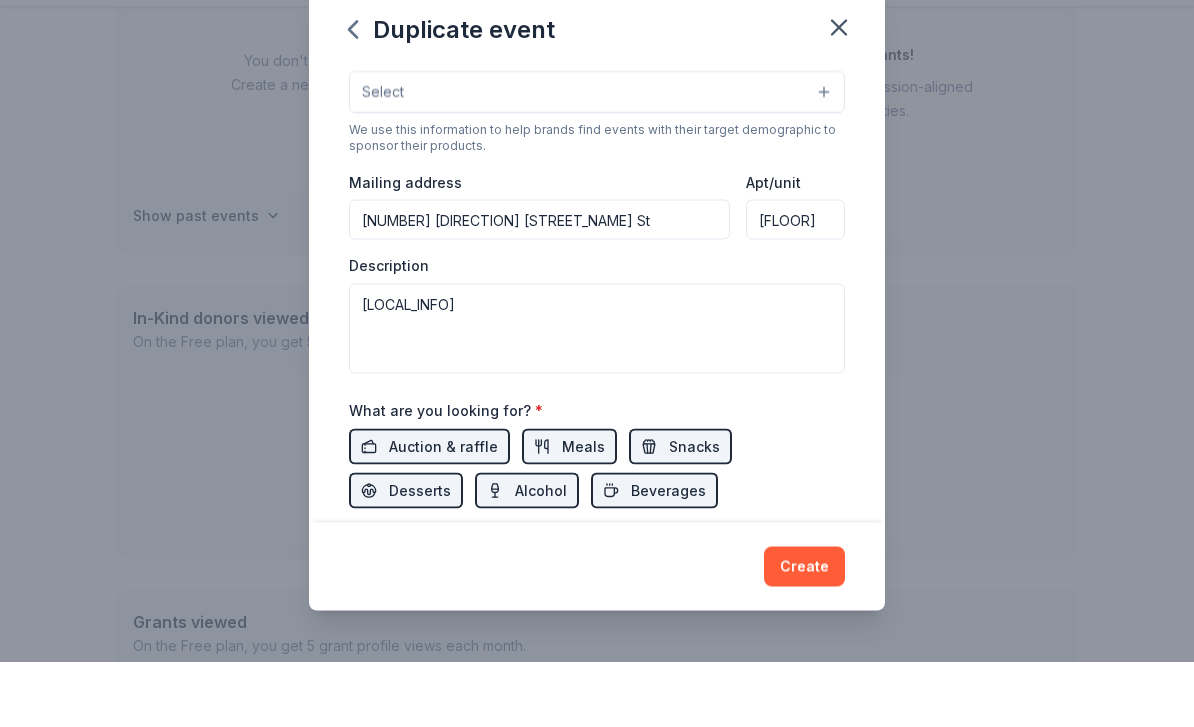 scroll, scrollTop: 315, scrollLeft: 0, axis: vertical 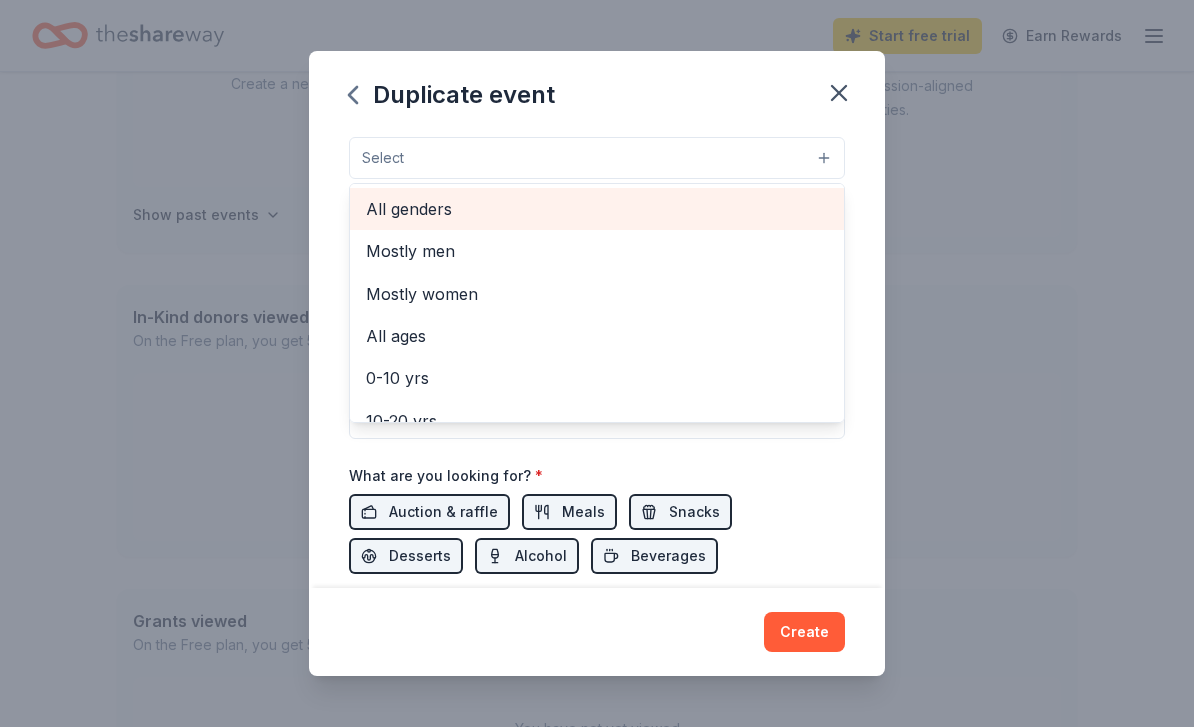 click on "All genders" at bounding box center (597, 209) 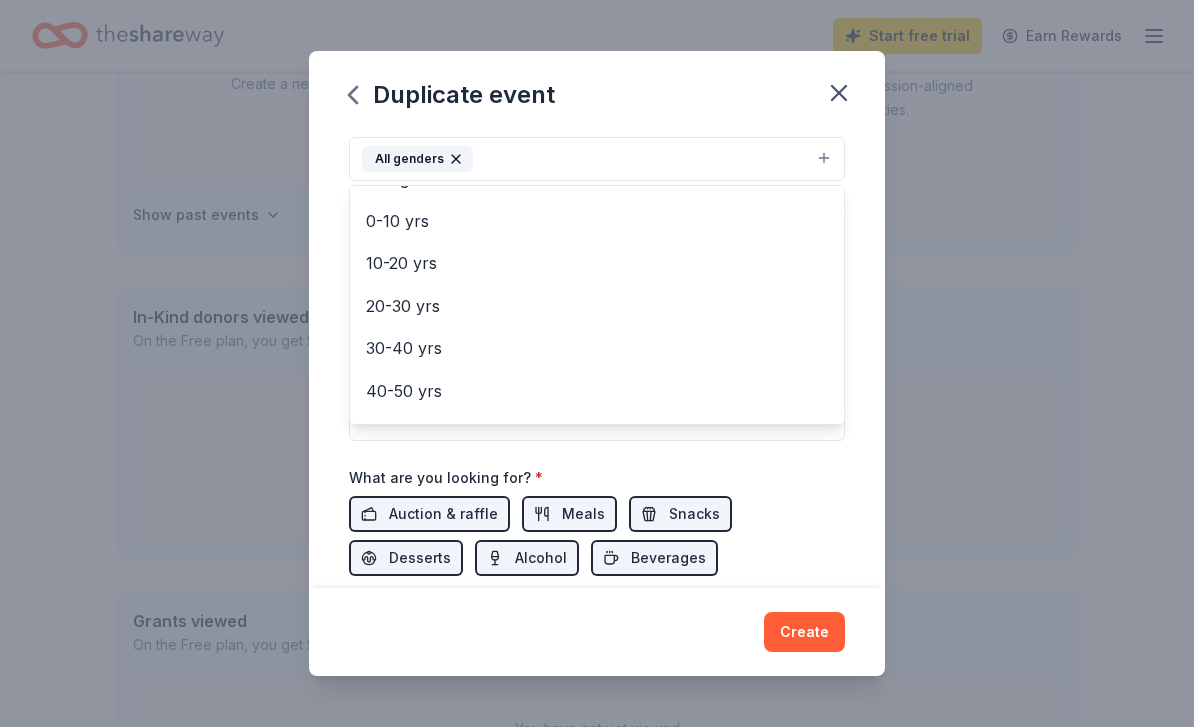 scroll, scrollTop: 118, scrollLeft: 0, axis: vertical 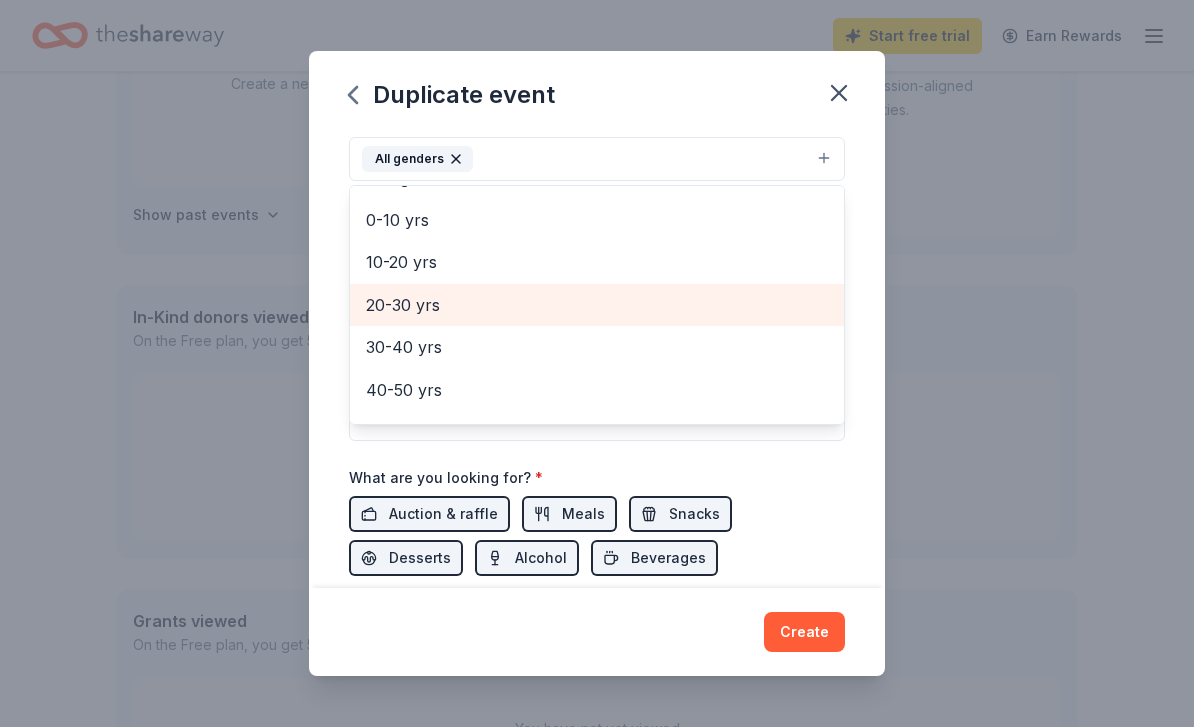 click on "20-30 yrs" at bounding box center [597, 305] 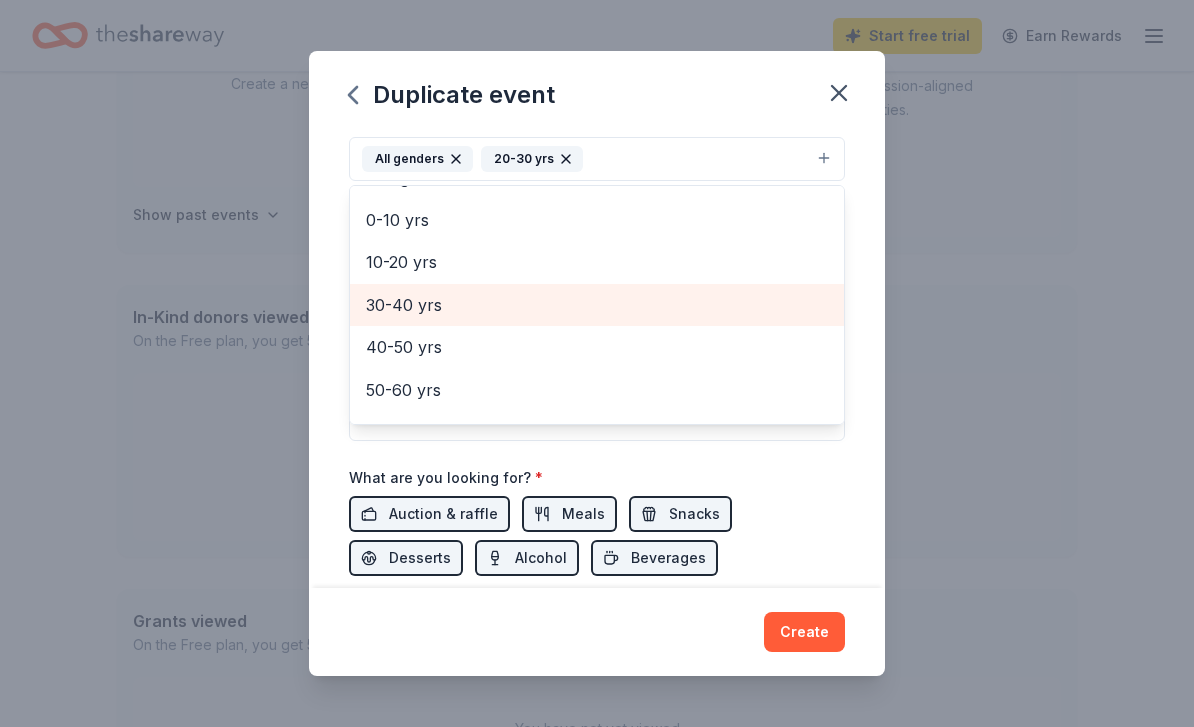 click on "30-40 yrs" at bounding box center (597, 305) 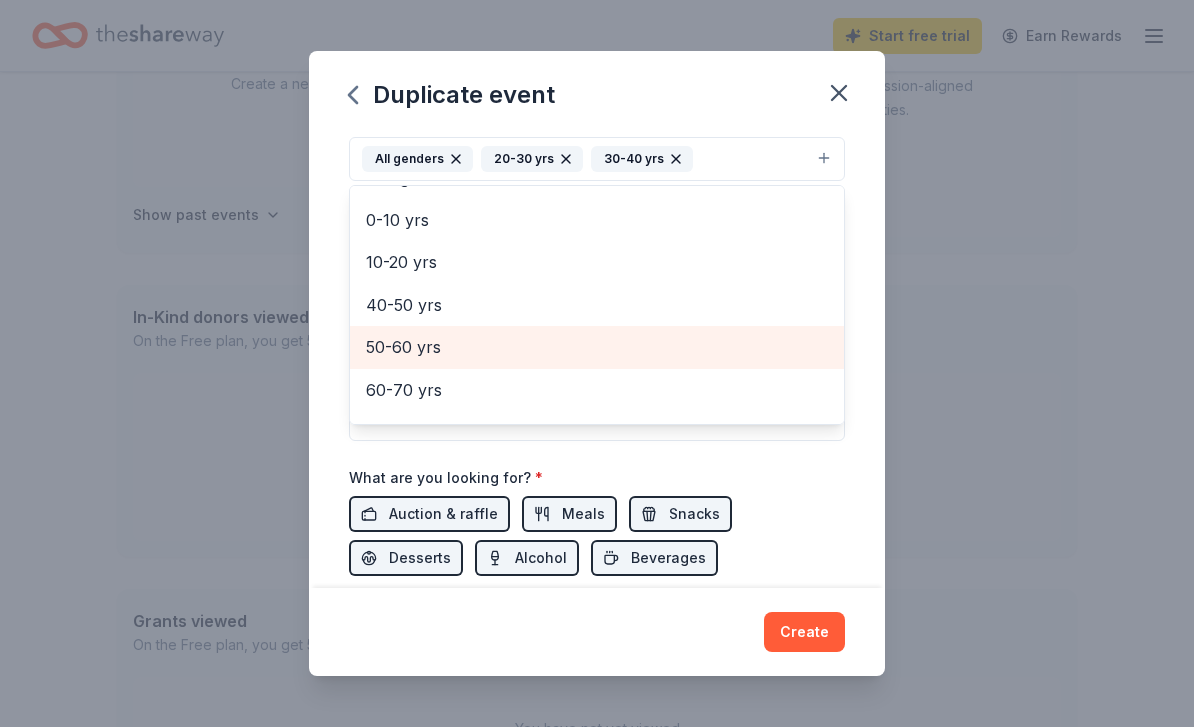 click on "50-60 yrs" at bounding box center (597, 347) 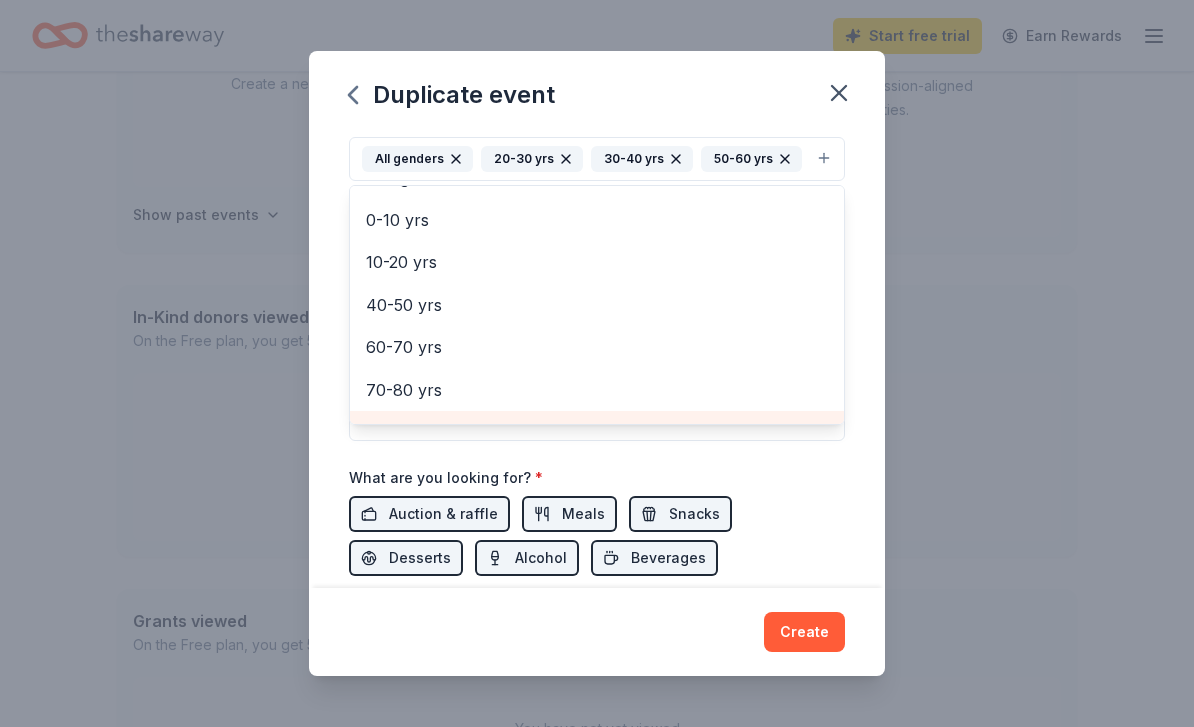 click on "80+ yrs" at bounding box center (597, 432) 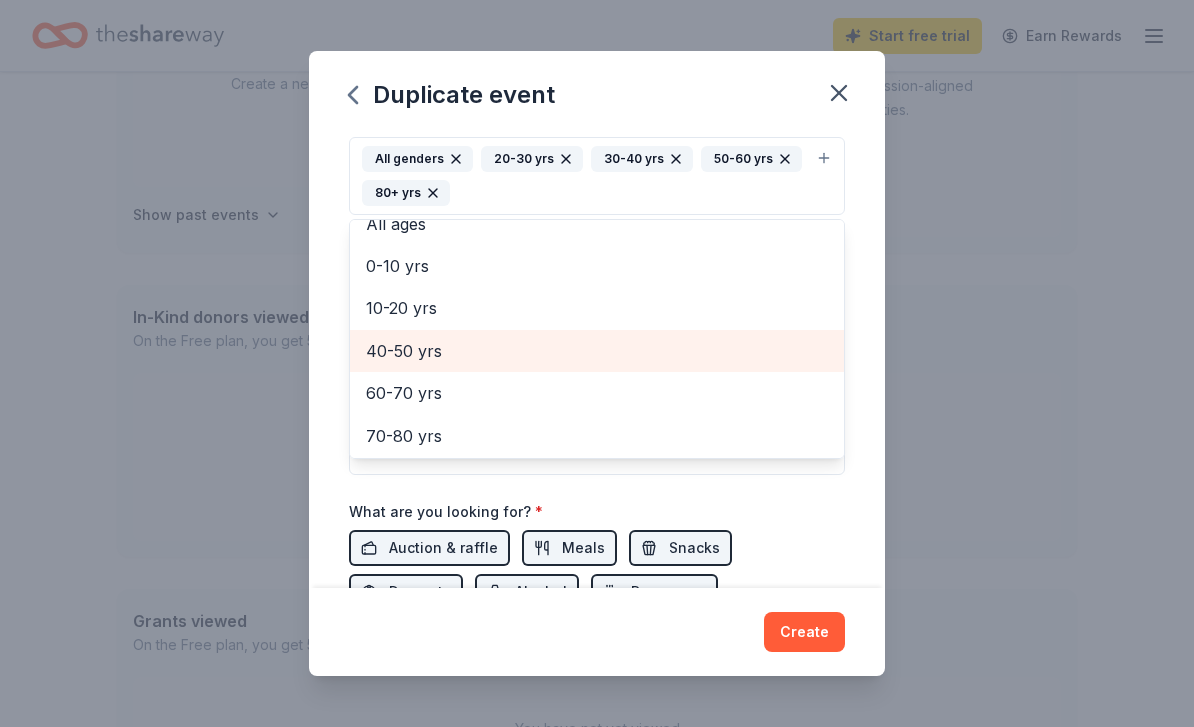 click on "40-50 yrs" at bounding box center (597, 351) 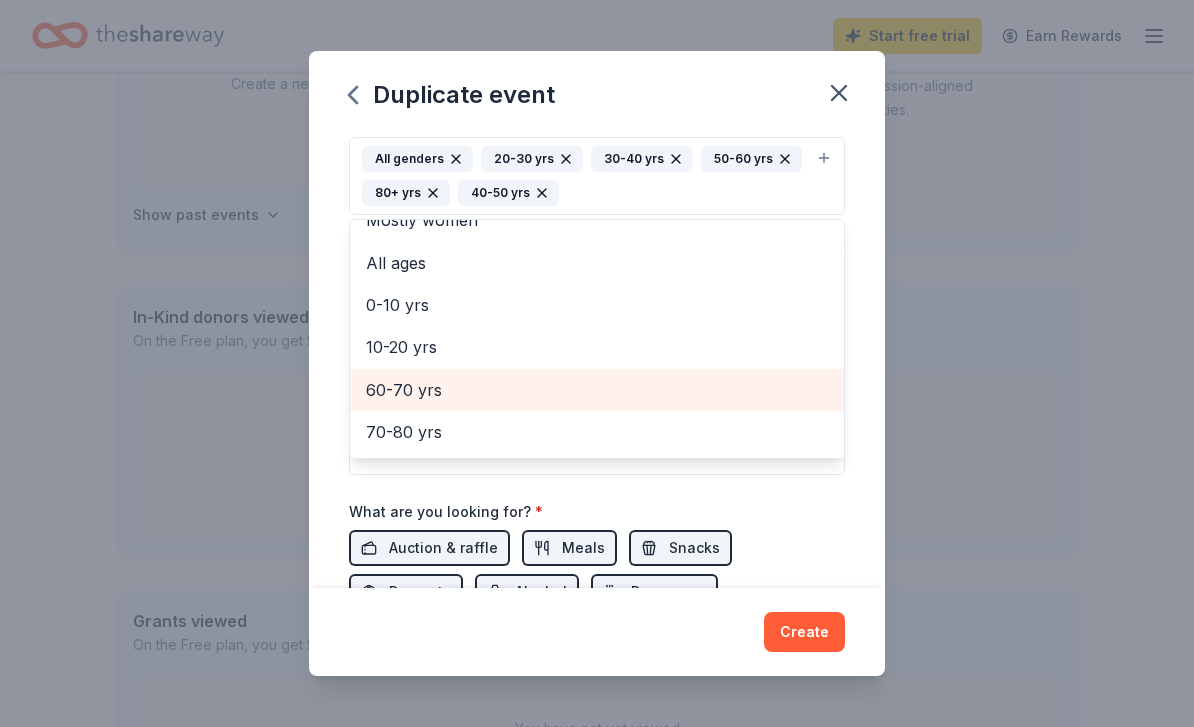 scroll, scrollTop: 64, scrollLeft: 0, axis: vertical 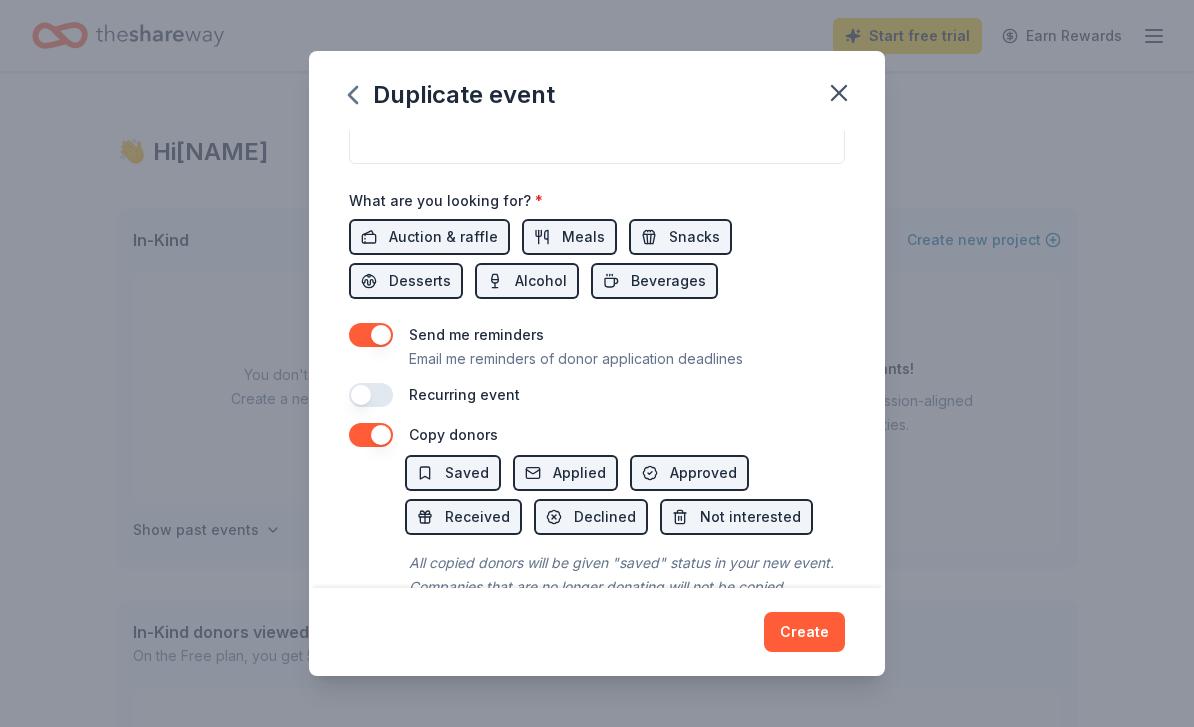 click on "Auction & raffle" at bounding box center (443, 237) 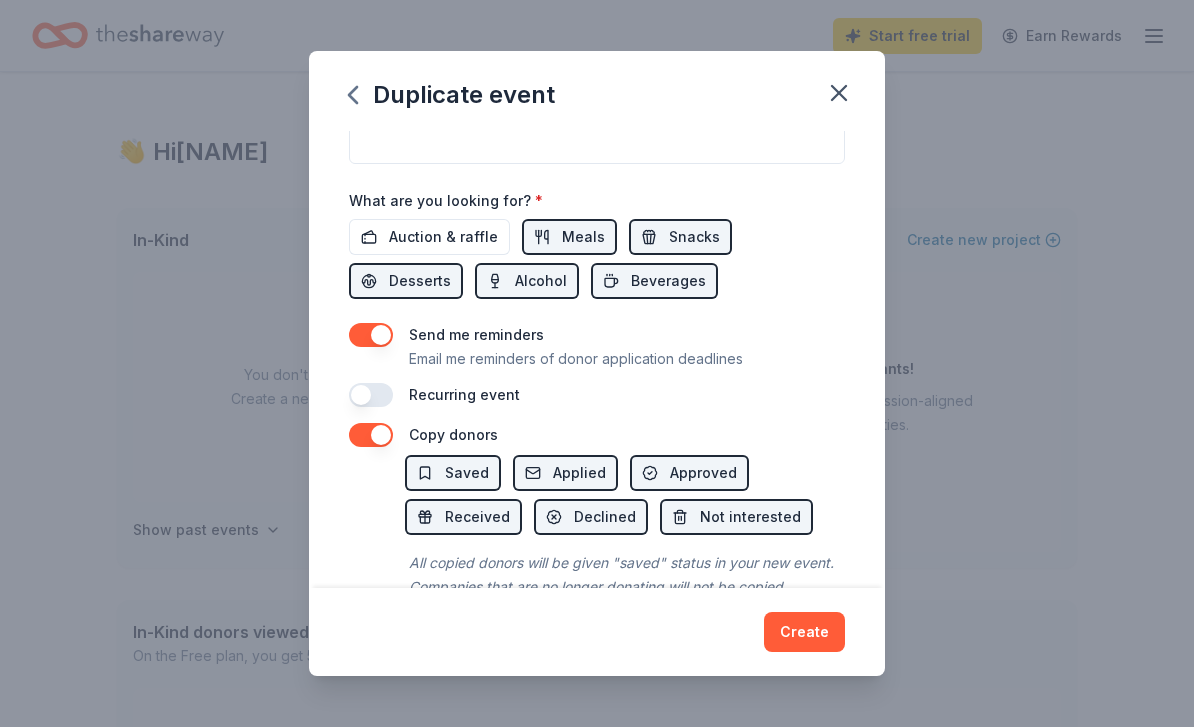 click on "Meals" at bounding box center (583, 237) 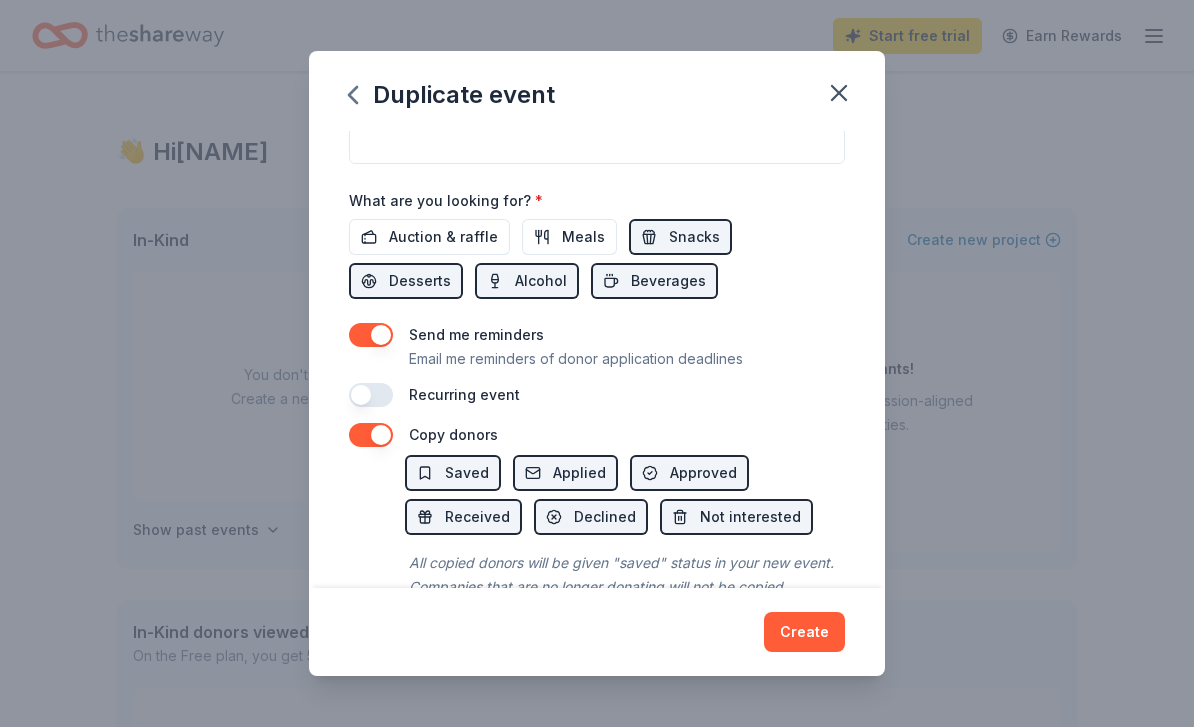 click on "Snacks" at bounding box center [694, 237] 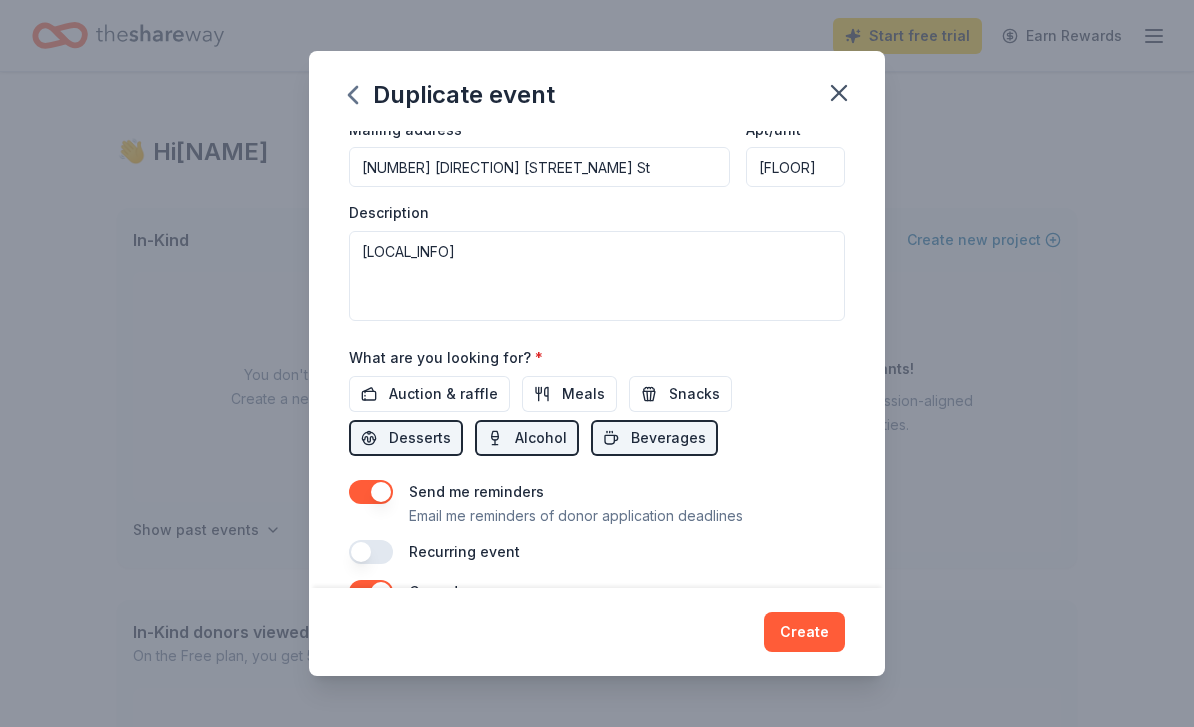 scroll, scrollTop: 526, scrollLeft: 0, axis: vertical 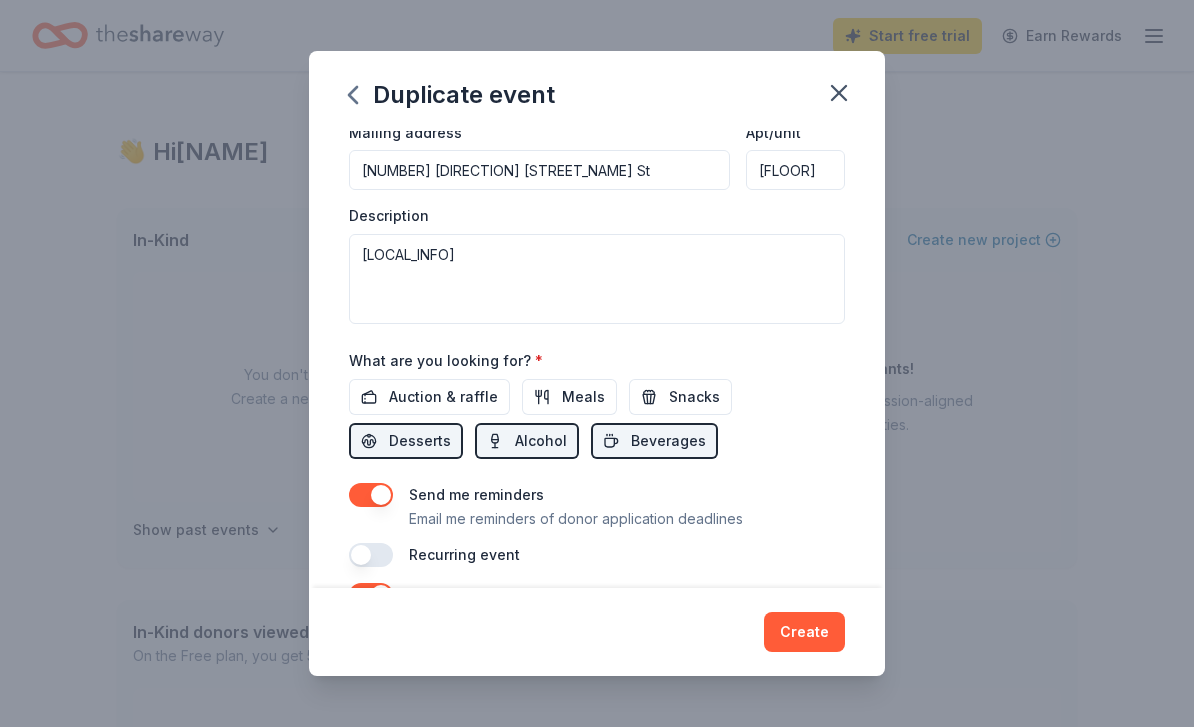 click on "Desserts" at bounding box center [420, 441] 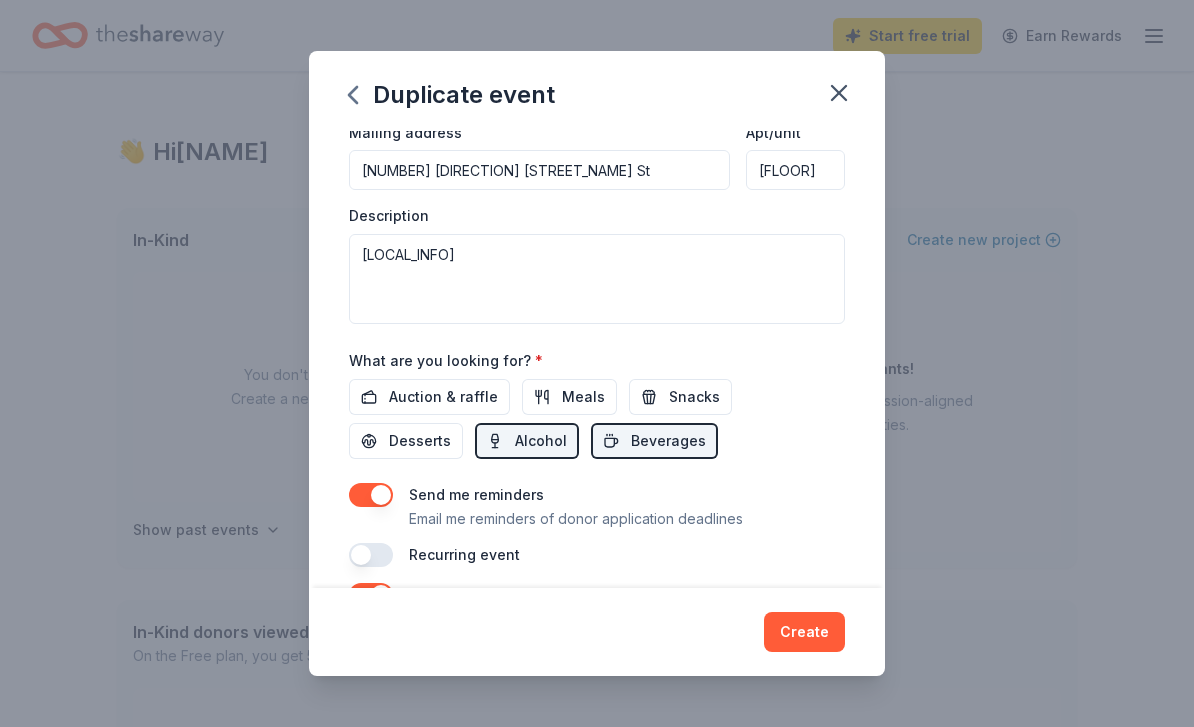 click on "Beverages" at bounding box center [668, 441] 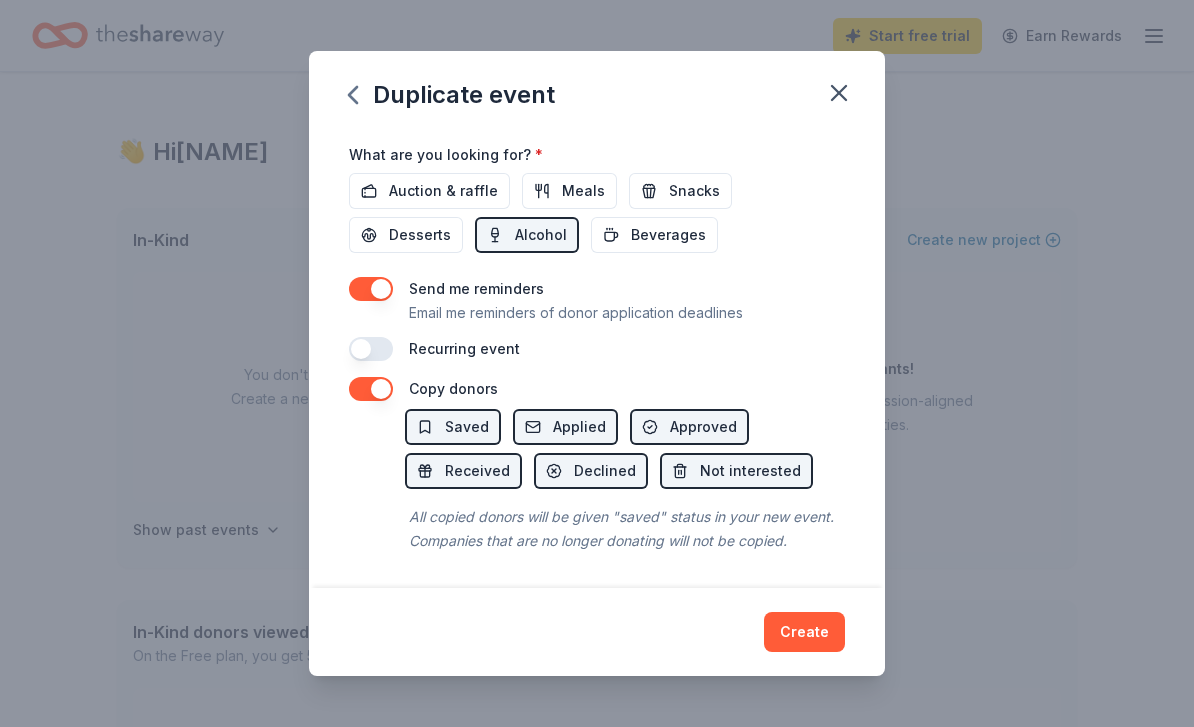 scroll, scrollTop: 734, scrollLeft: 0, axis: vertical 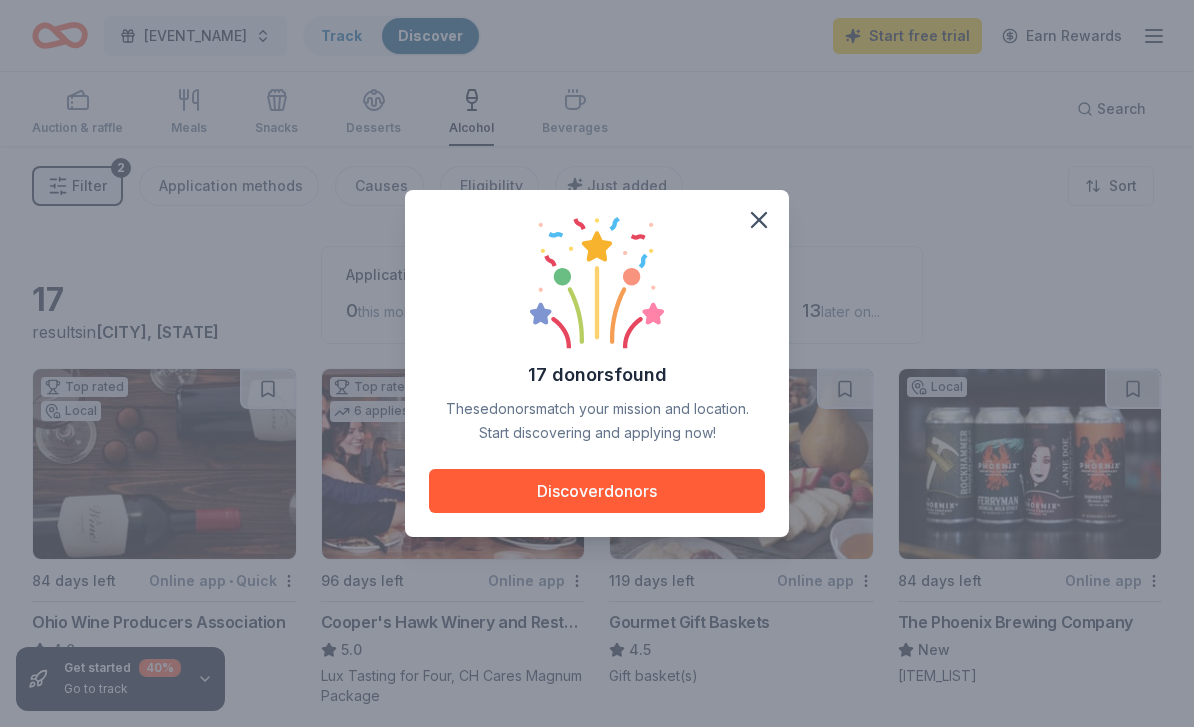 click on "17   donors  found These  donors  match your mission and location. Start discovering and applying now! Discover  donors" at bounding box center (597, 363) 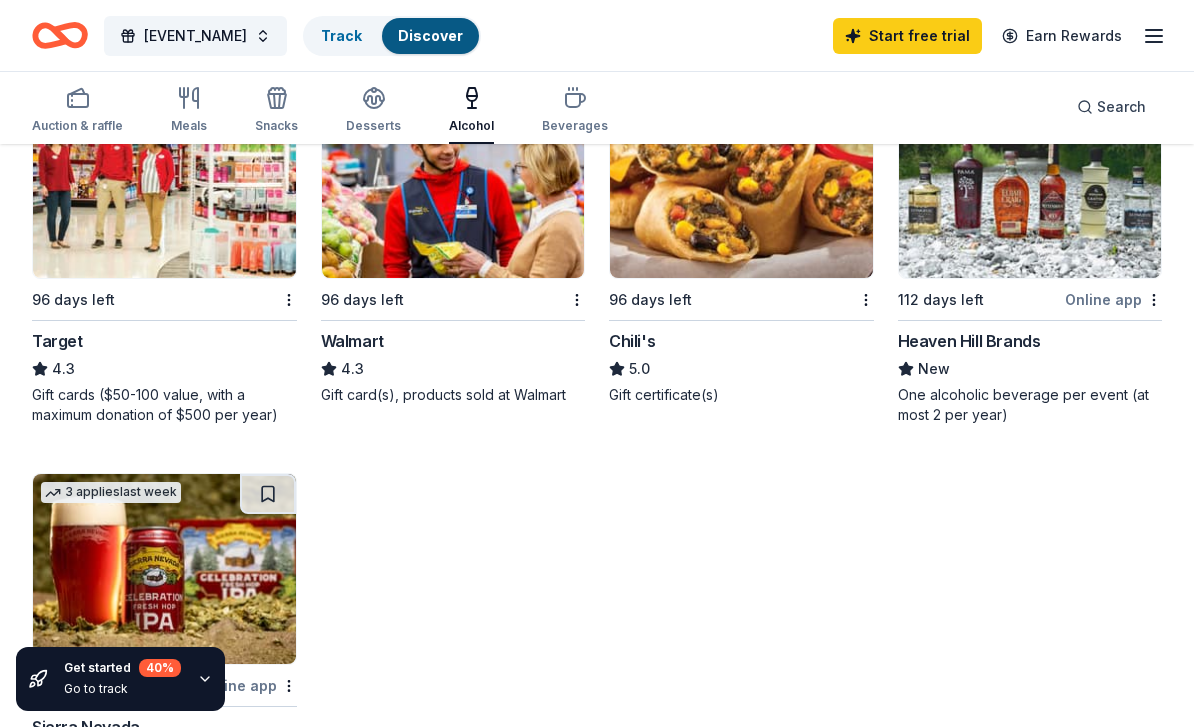 scroll, scrollTop: 1424, scrollLeft: 0, axis: vertical 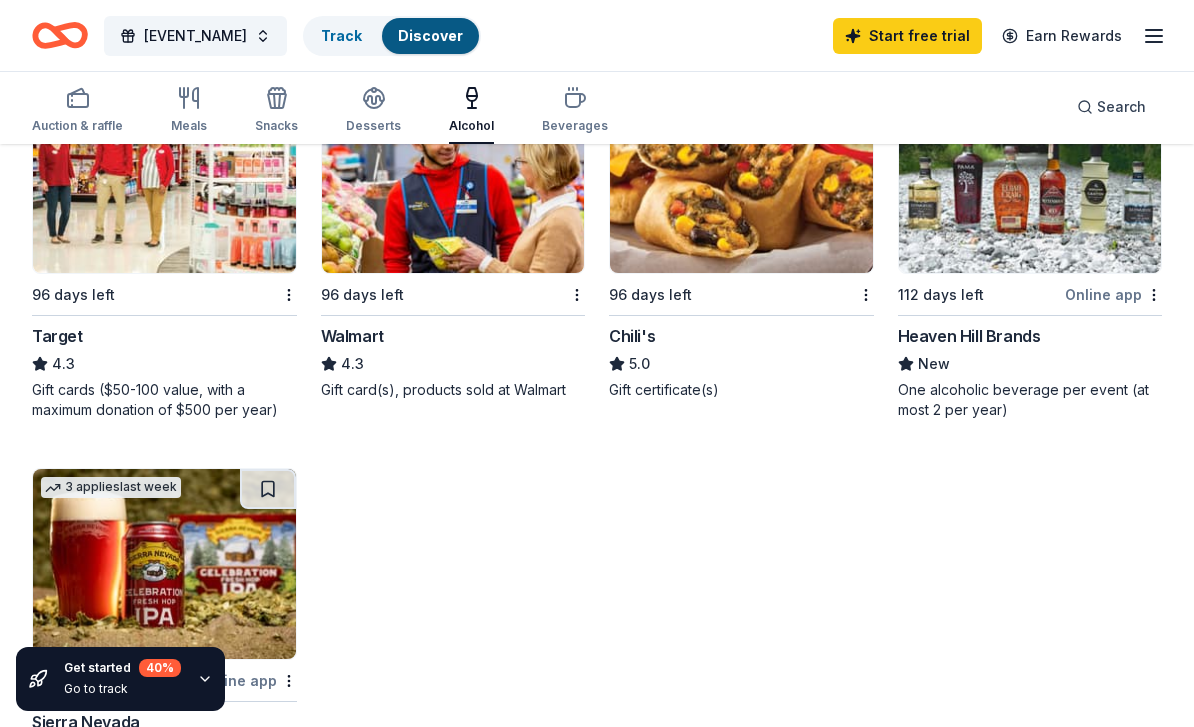 click on "Heaven Hill Brands" at bounding box center [969, 336] 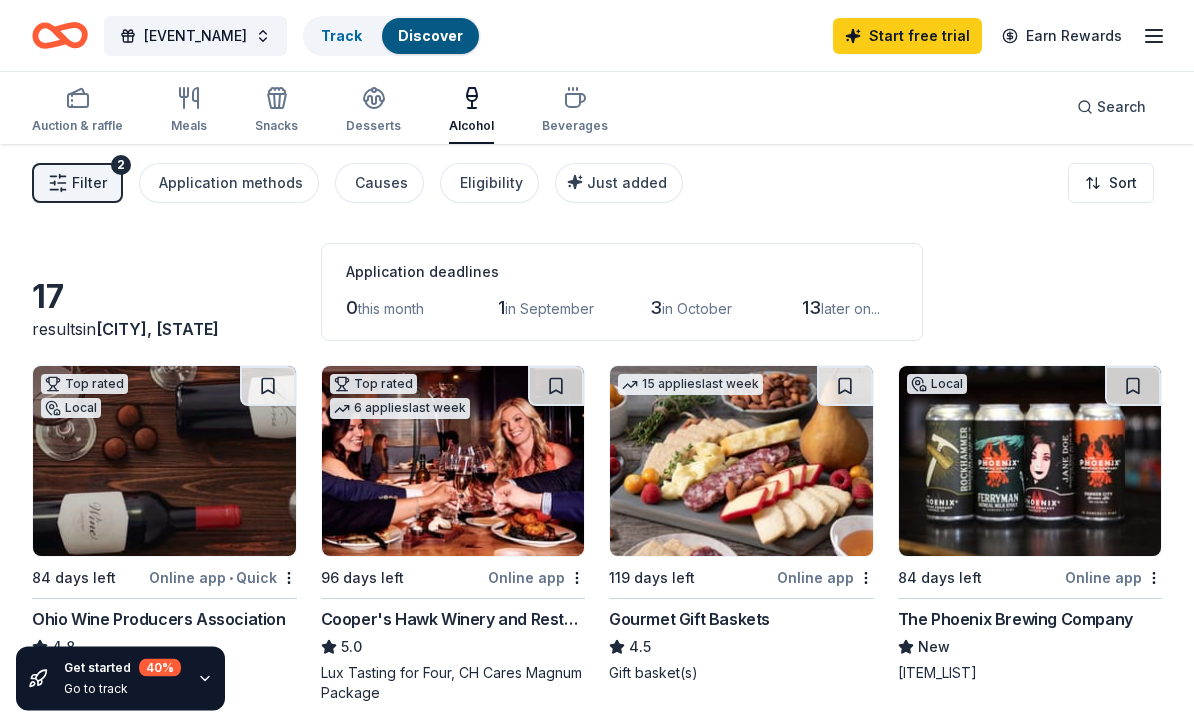 scroll, scrollTop: 0, scrollLeft: 0, axis: both 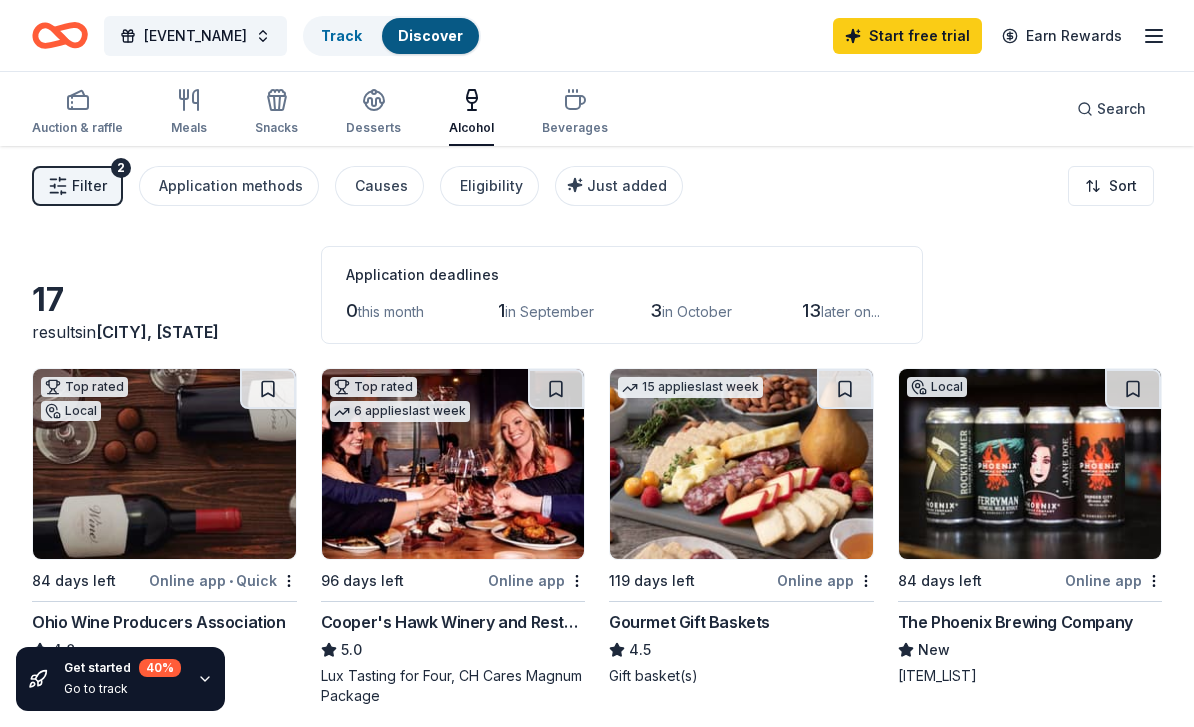 click on "Meals" at bounding box center (189, 113) 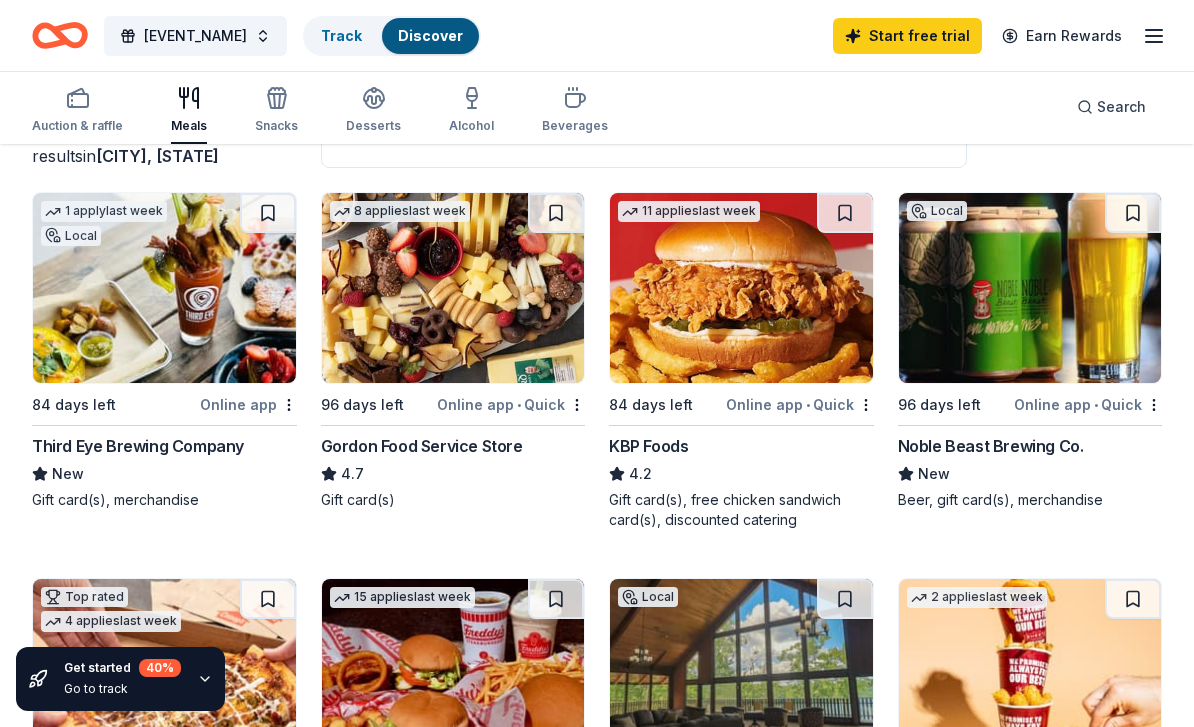 scroll, scrollTop: 0, scrollLeft: 0, axis: both 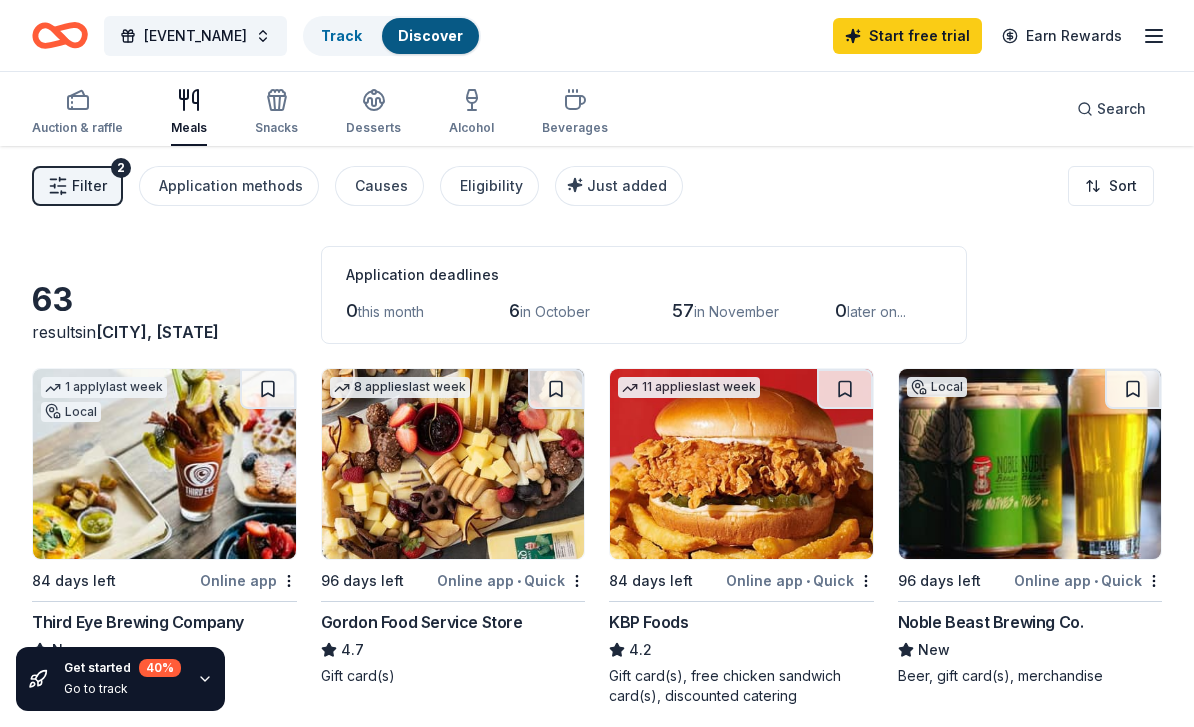 click on "Snacks" at bounding box center [276, 128] 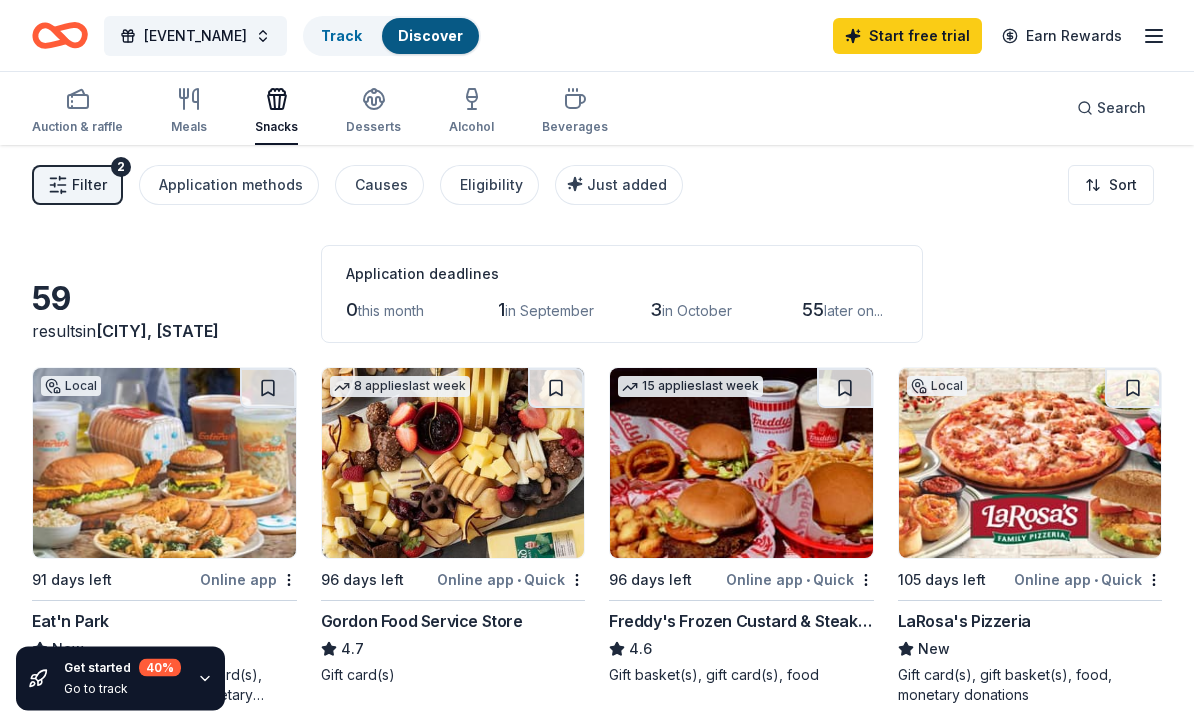 scroll, scrollTop: 2, scrollLeft: 0, axis: vertical 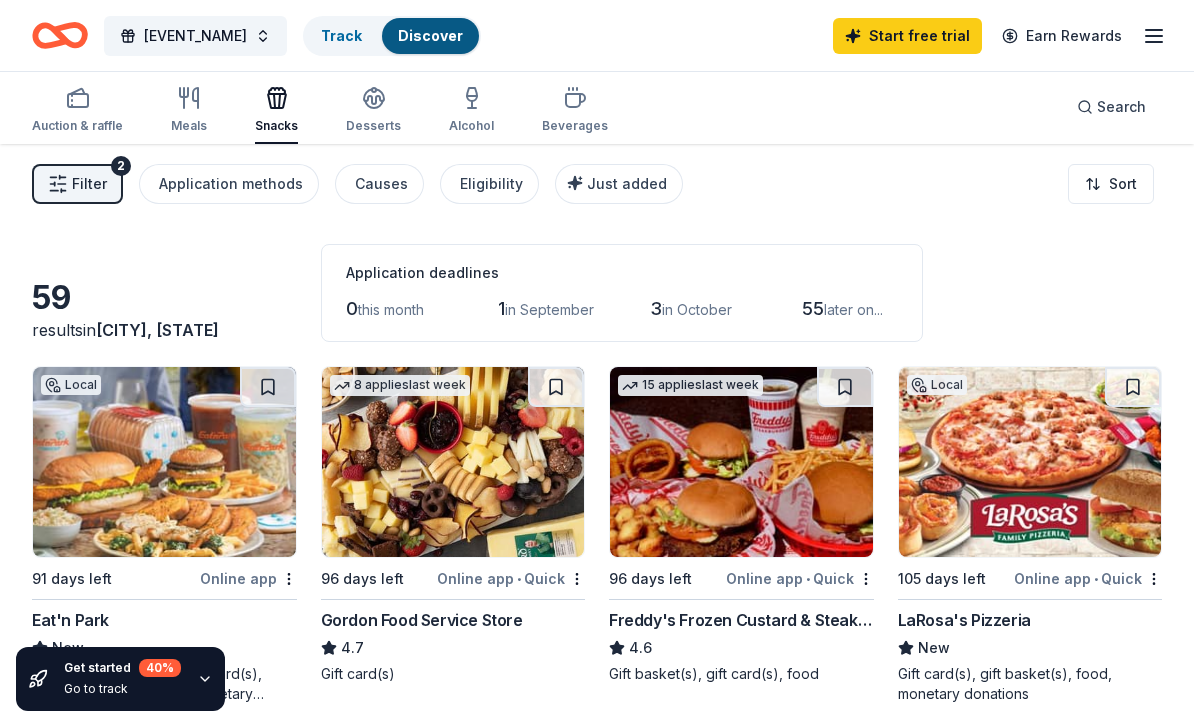click on "Desserts" at bounding box center (373, 126) 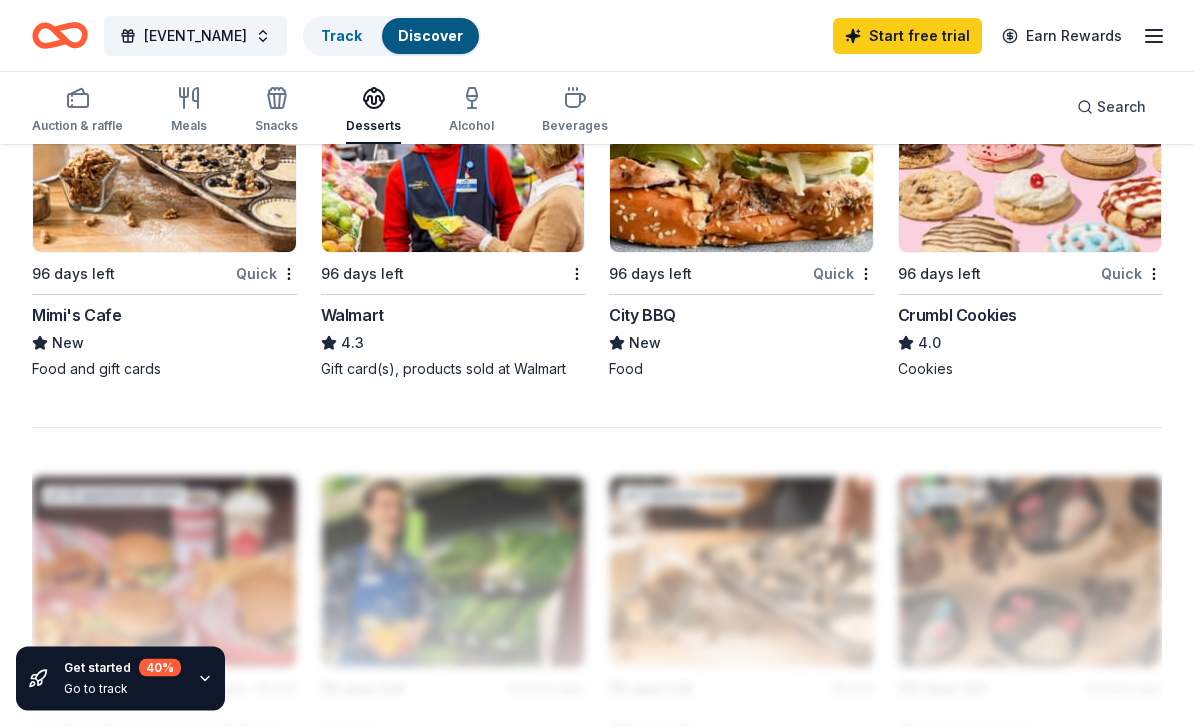scroll, scrollTop: 1855, scrollLeft: 0, axis: vertical 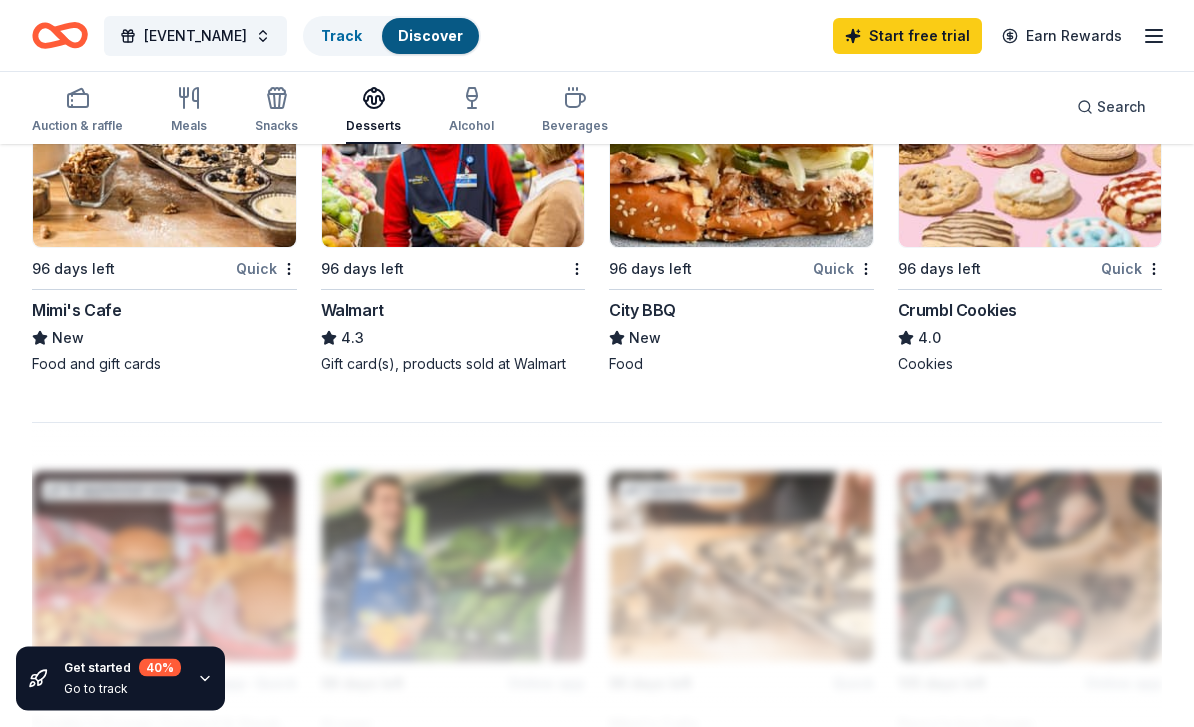 click on "4.0" at bounding box center [1030, 339] 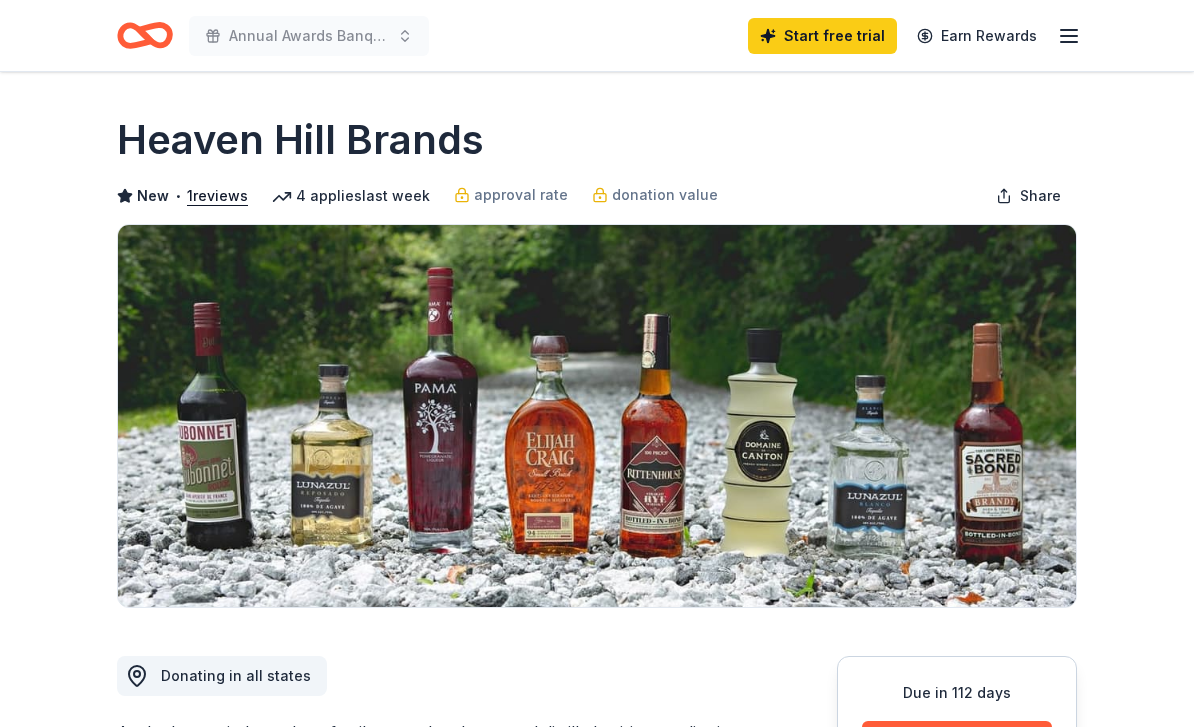 scroll, scrollTop: 0, scrollLeft: 0, axis: both 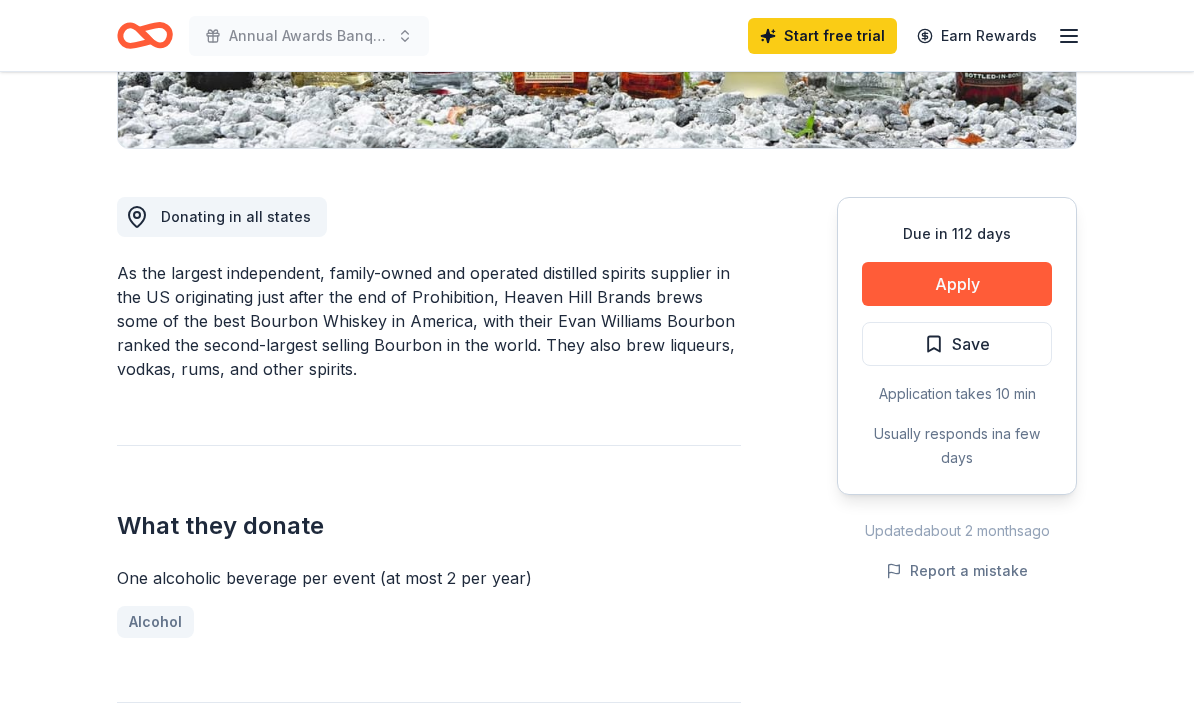 click on "Apply" at bounding box center (957, 285) 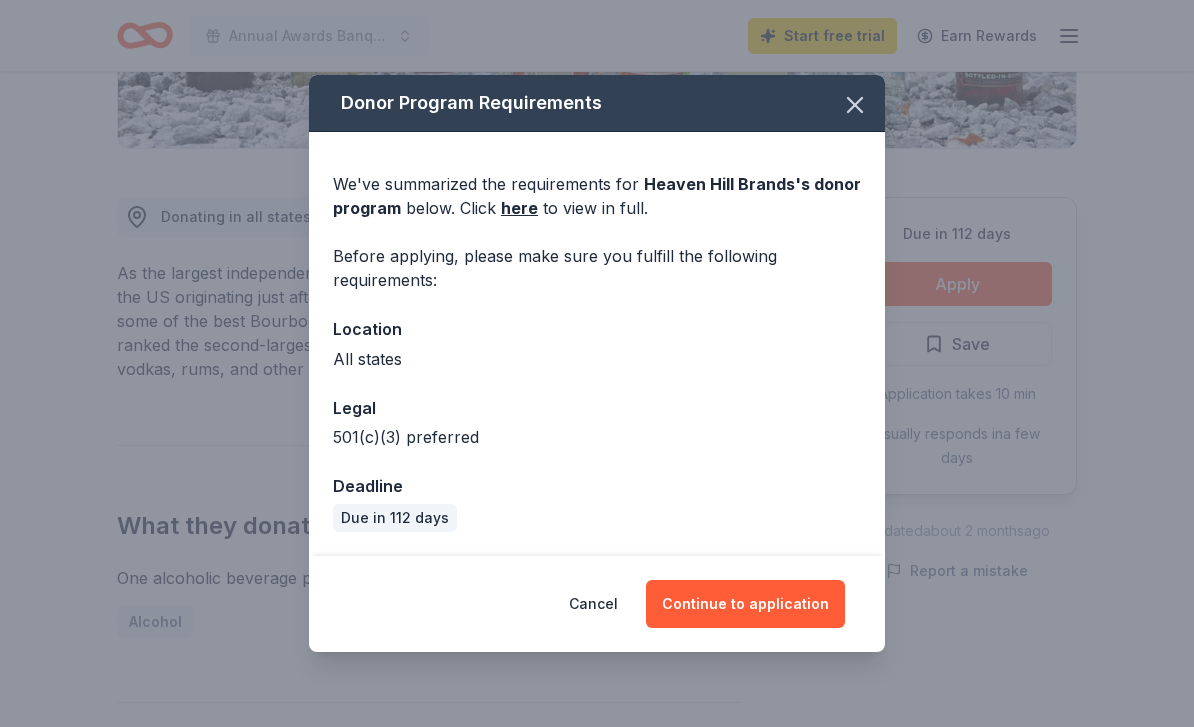 click on "Continue to application" at bounding box center (745, 604) 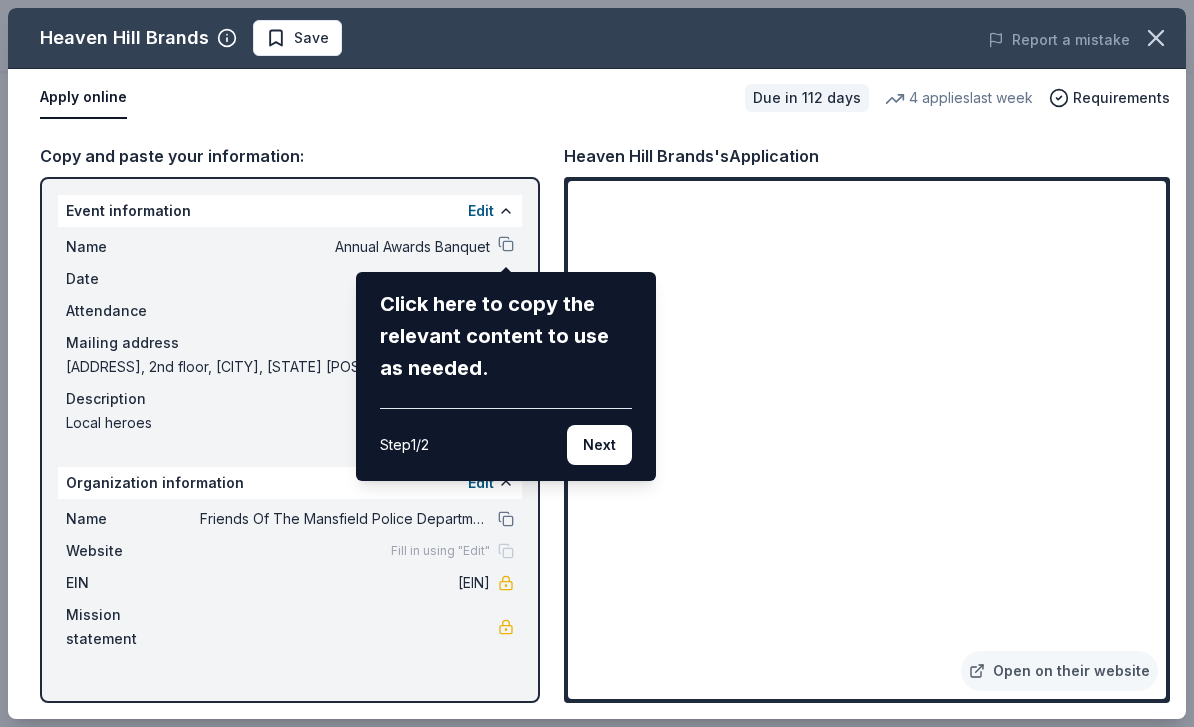 click on "Next" at bounding box center [599, 445] 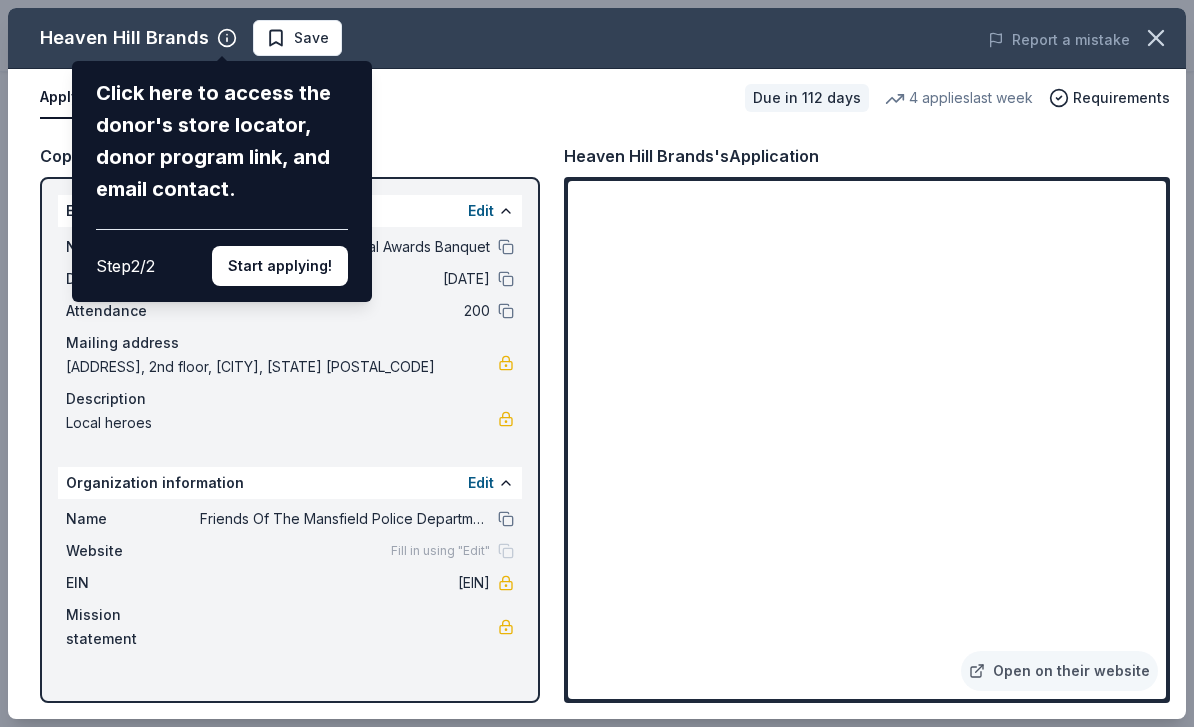 click on "Heaven Hill Brands Click here to access the donor's store locator, donor program link, and email contact. Step  2 / 2 Start applying! Save Report a mistake Apply online Due in 112 days 4   applies  last week Requirements Copy and paste your information: Event information Edit Name Annual Awards Banquet Date 12/06/25 Attendance 200 Mailing address undefined, 2nd floor, undefined, undefined undefined Description Local heroes  Organization information Edit Name Friends Of The Mansfield Police Department Website Fill in using "Edit" EIN 93-3524315 Mission statement Heaven Hill Brands's  Application Open on their website" at bounding box center (597, 363) 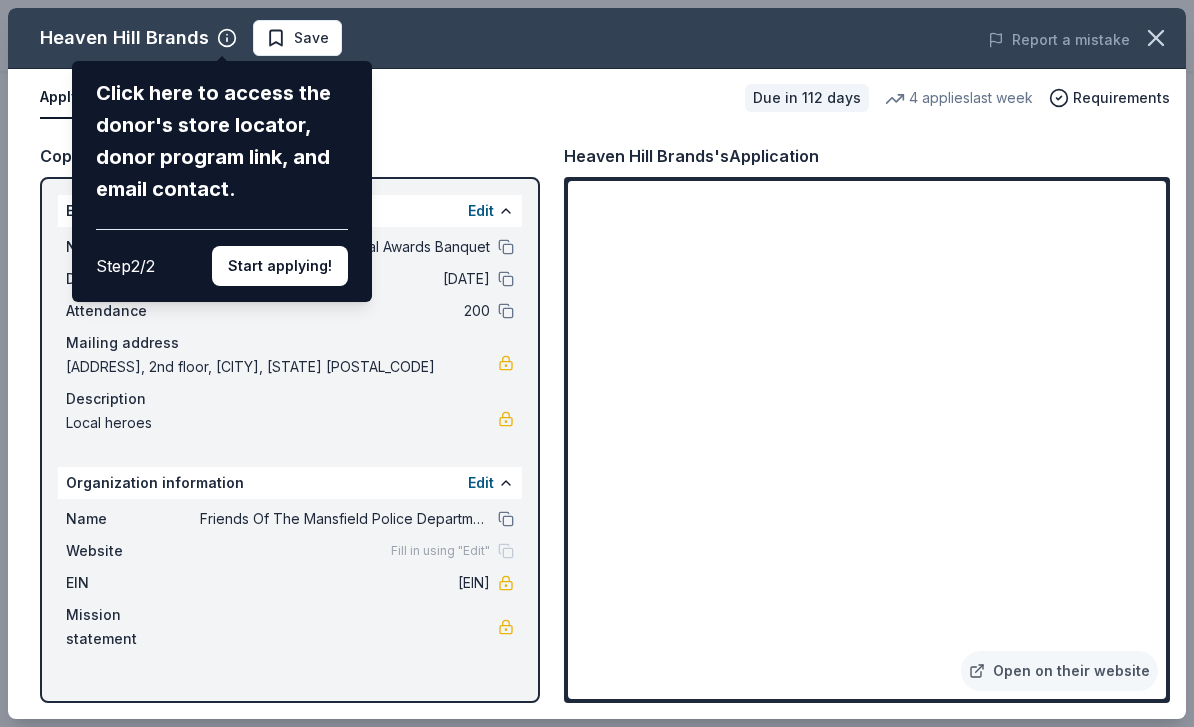 click on "Start applying!" at bounding box center [280, 266] 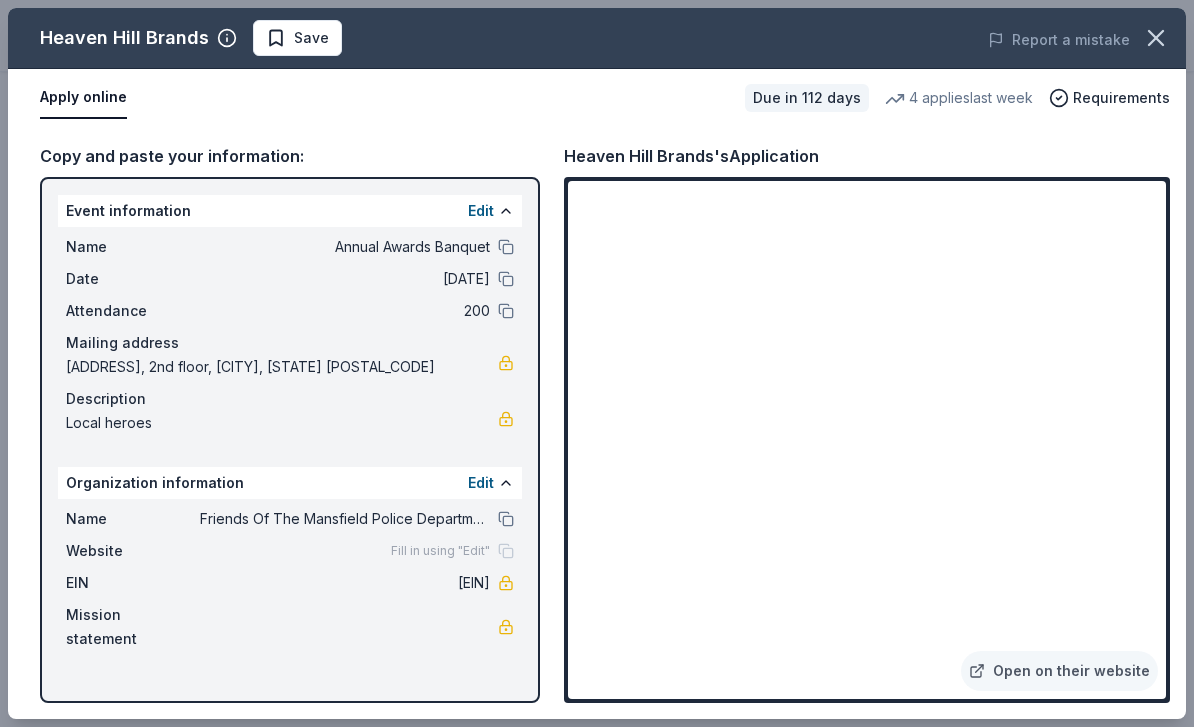 click on "Open on their website" at bounding box center [1059, 671] 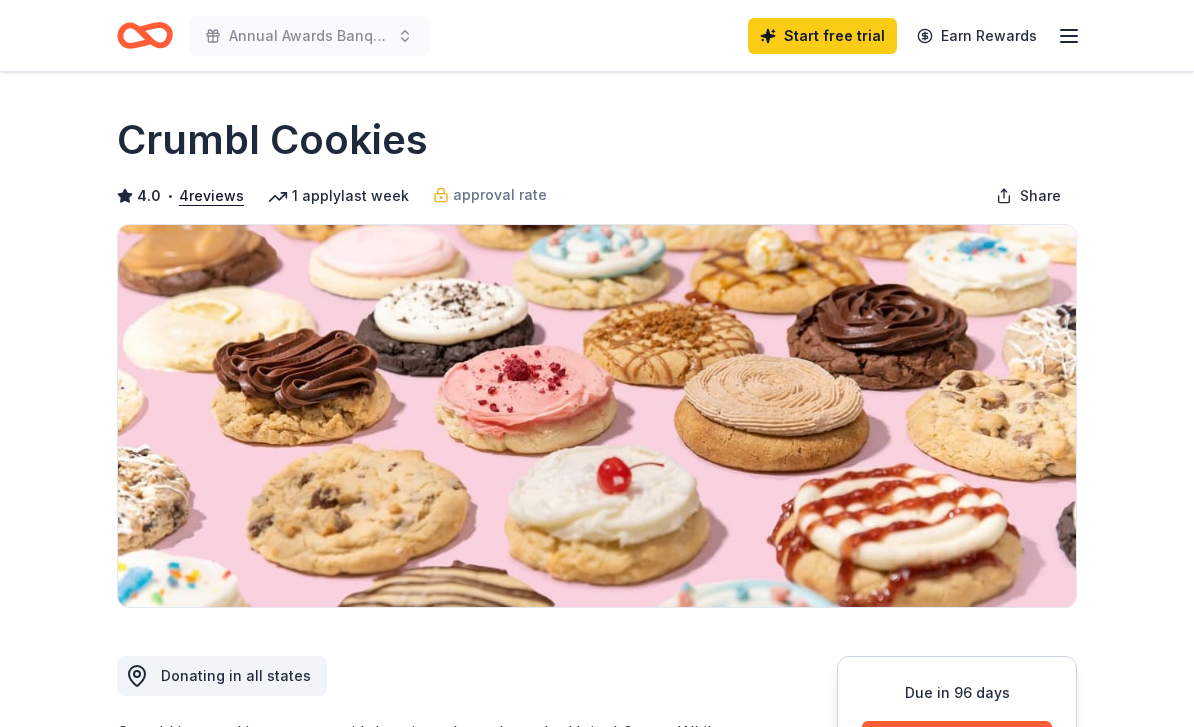 scroll, scrollTop: 0, scrollLeft: 0, axis: both 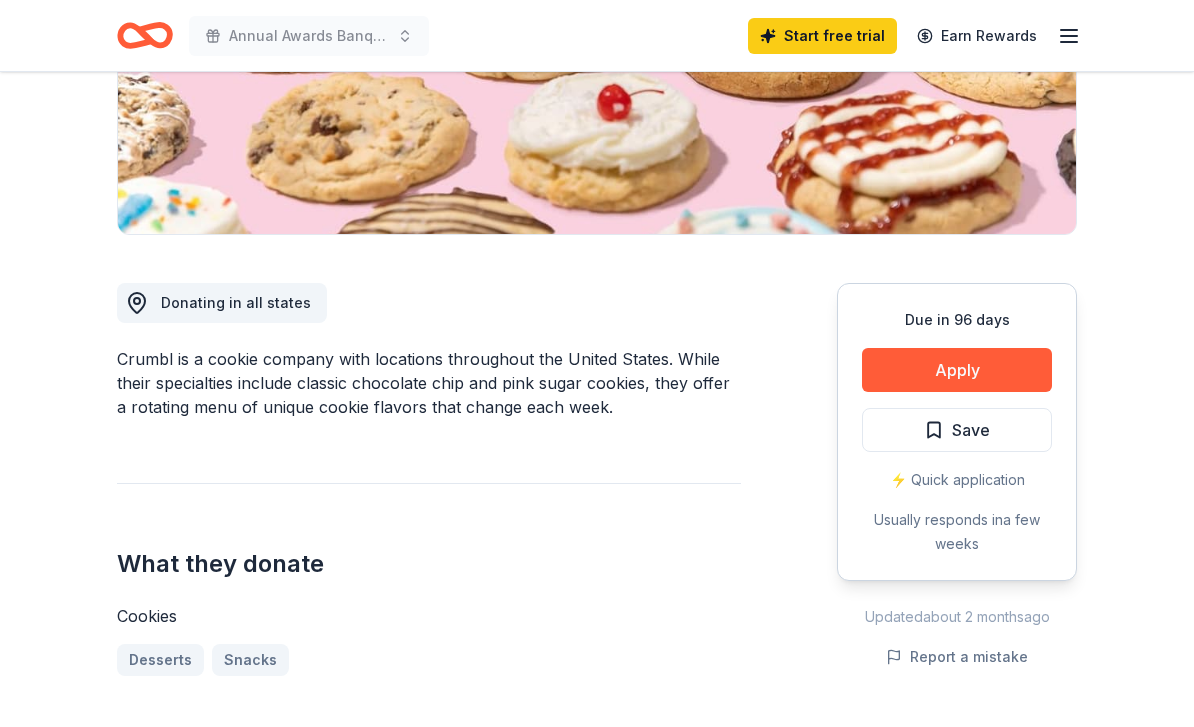 click on "Apply" at bounding box center (957, 371) 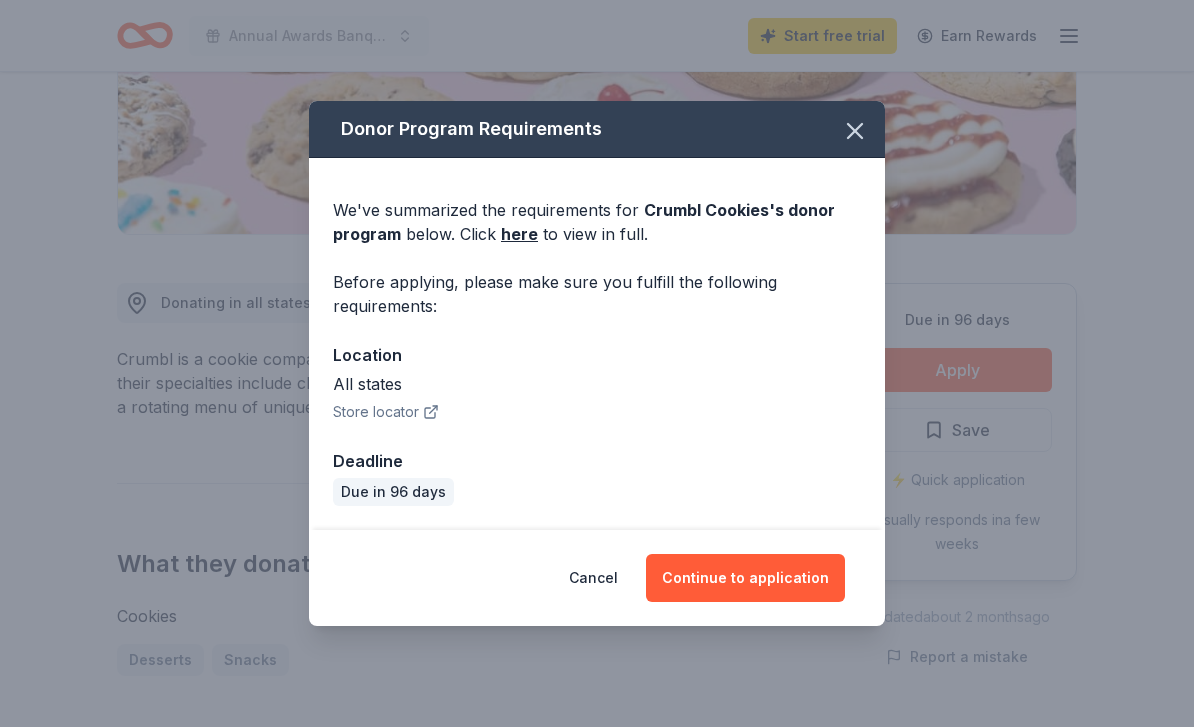 click on "Continue to application" at bounding box center (745, 578) 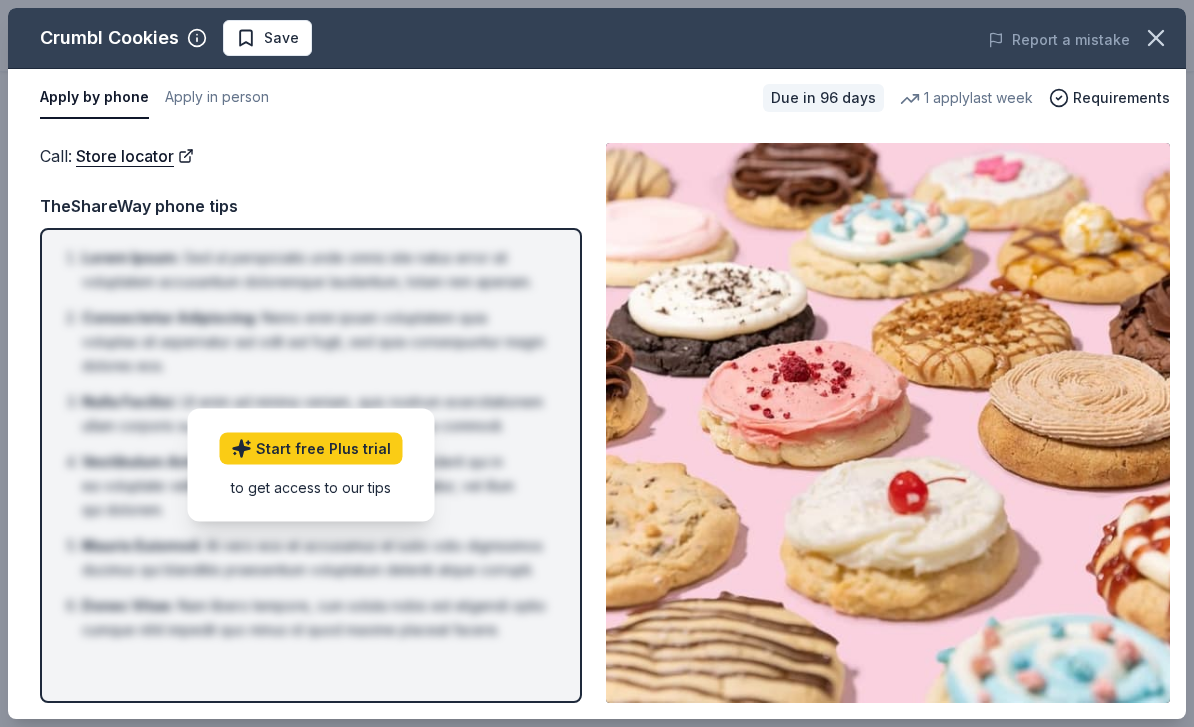 click on "Consectetur Adipiscing :   Nemo enim ipsam voluptatem quia voluptas sit aspernatur aut odit aut fugit, sed quia consequuntur magni dolores eos." at bounding box center [317, 342] 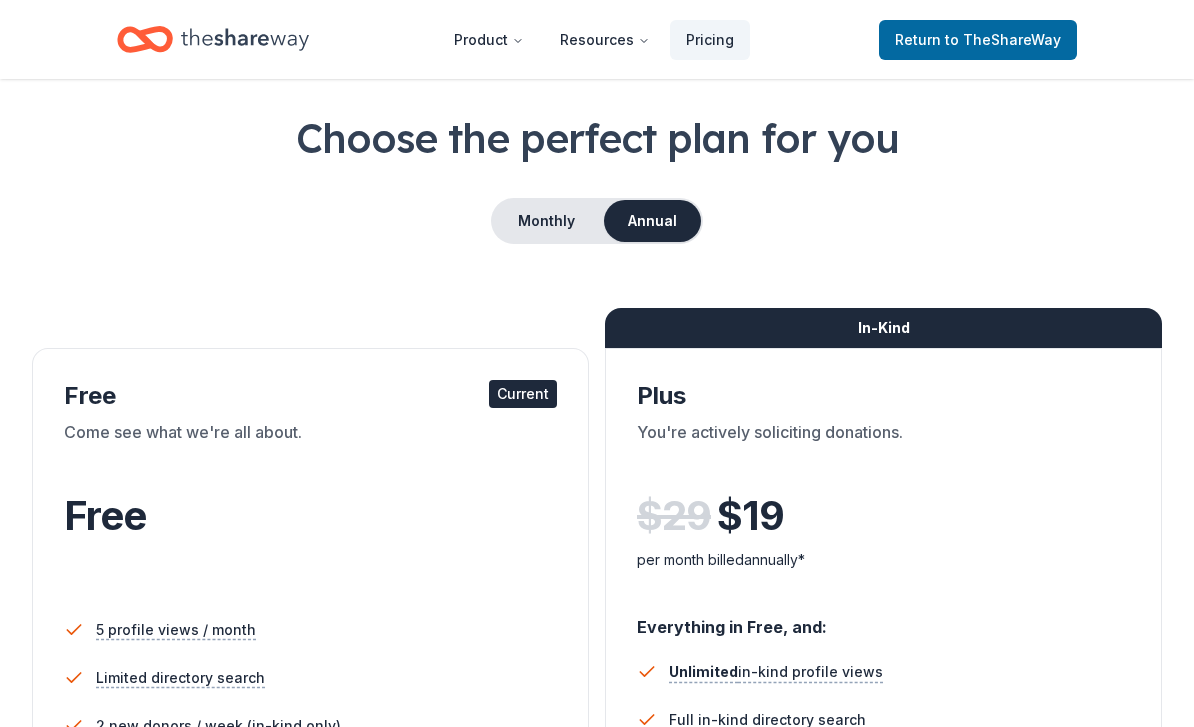 scroll, scrollTop: 0, scrollLeft: 0, axis: both 